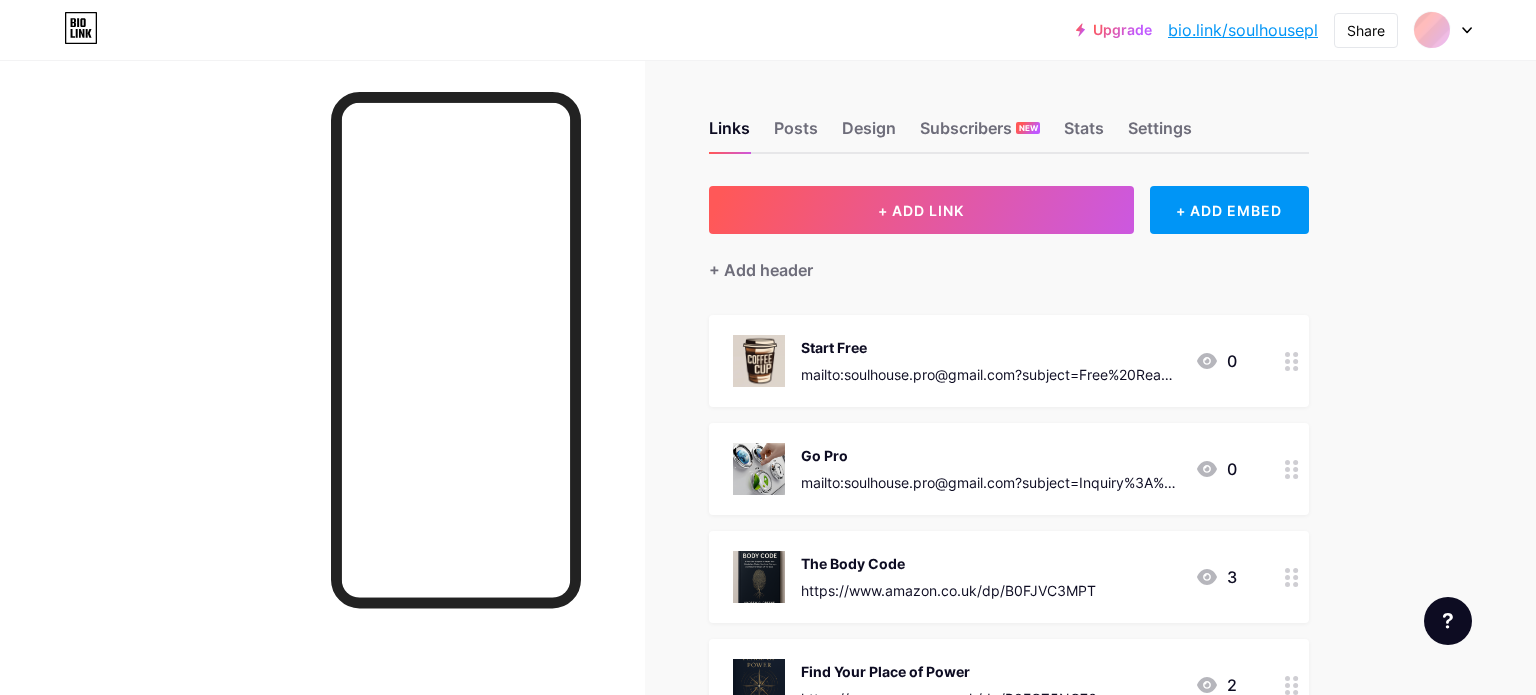 scroll, scrollTop: 0, scrollLeft: 0, axis: both 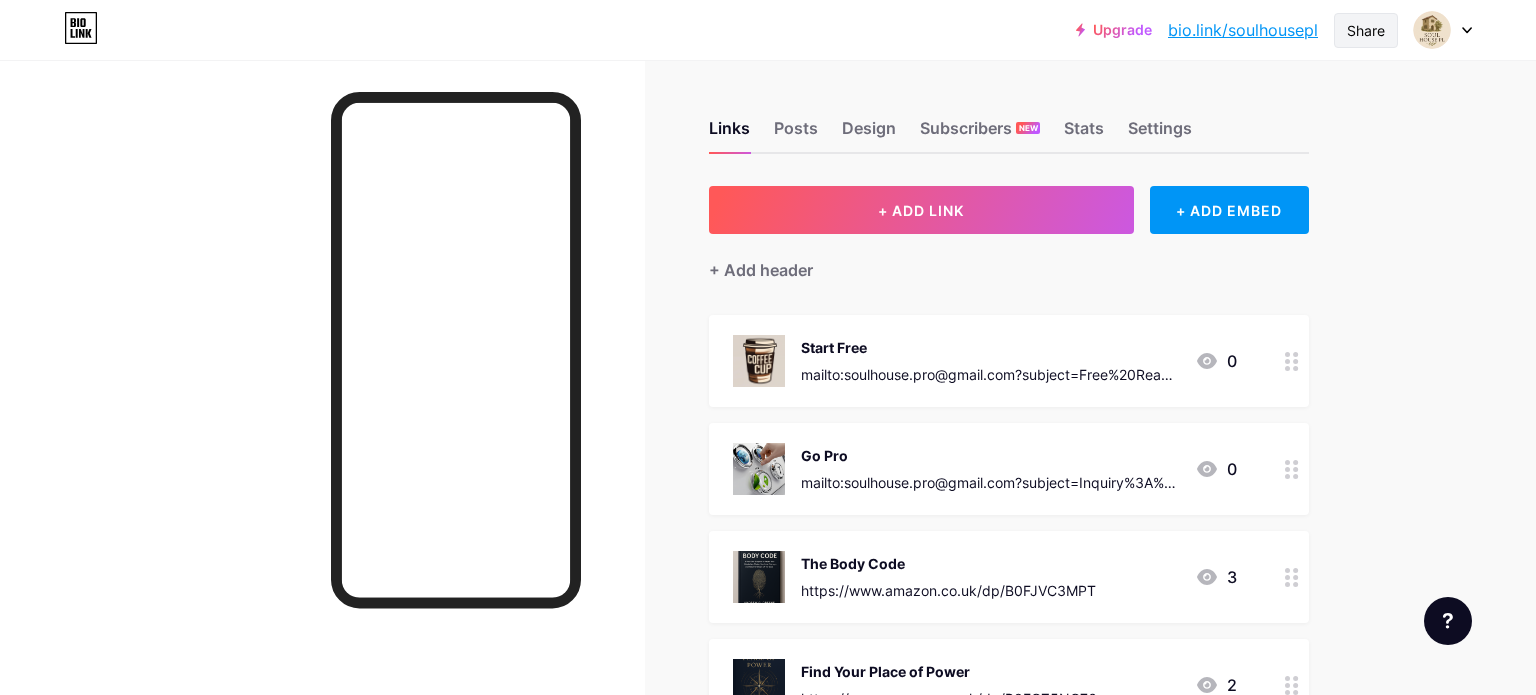click on "Share" at bounding box center [1366, 30] 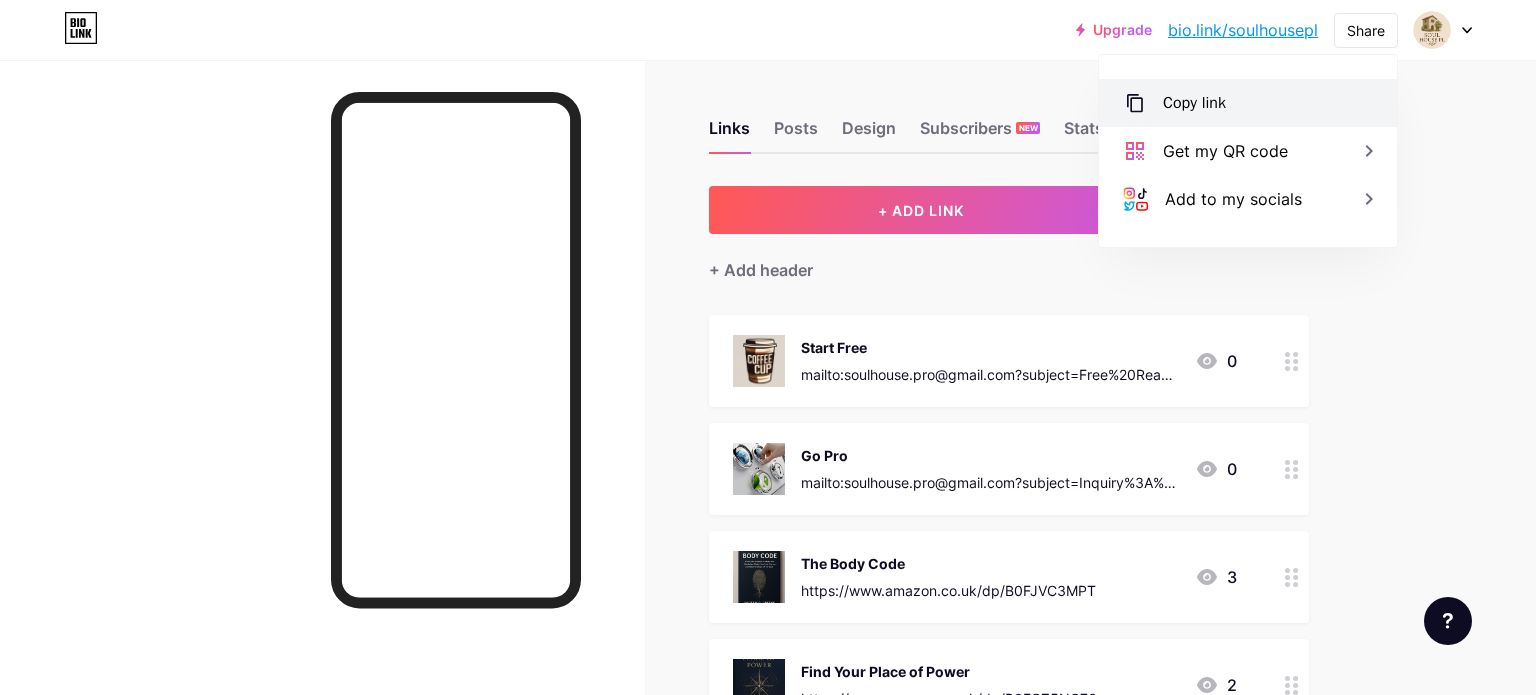 click on "Copy link" at bounding box center [1248, 103] 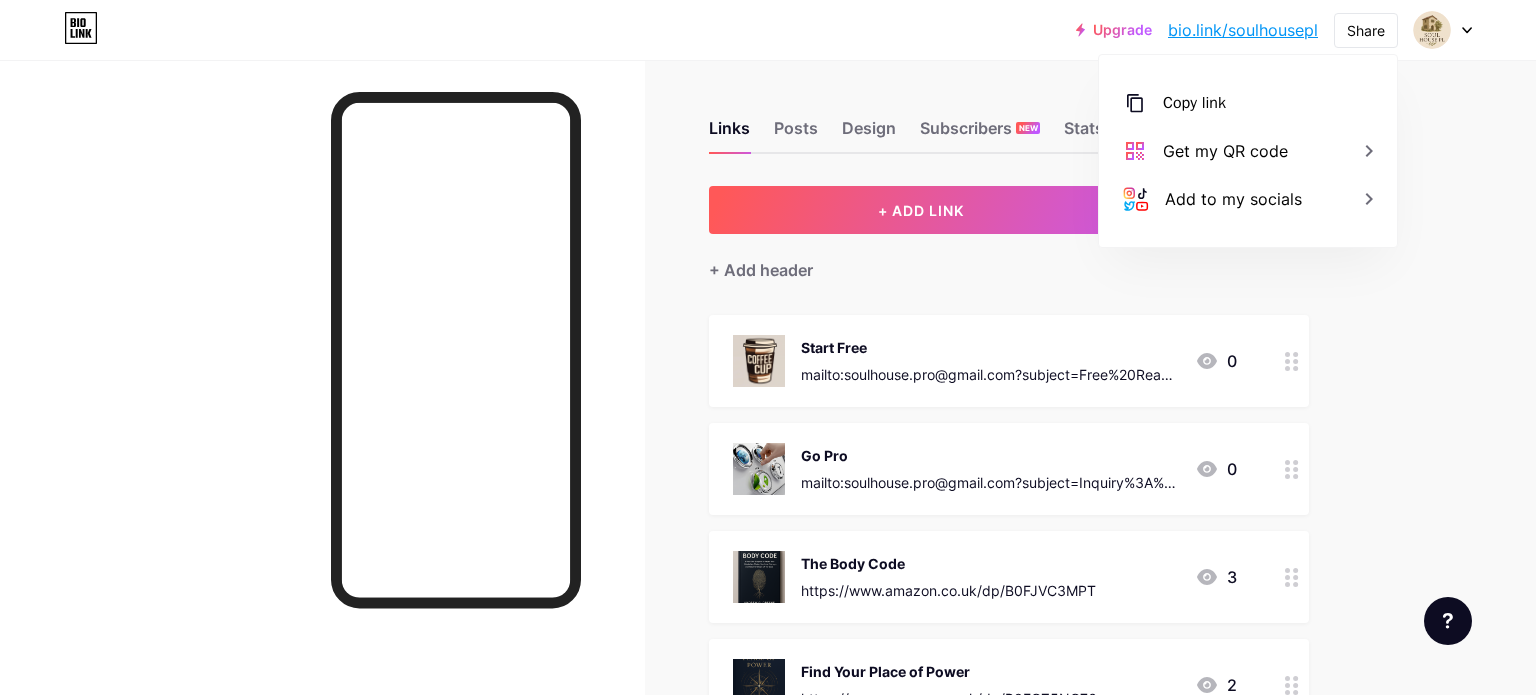 click on "Upgrade bio.link/soulhousepl Share Copy link https://bio.link/soulhousepl Get my QR code Add to my socials Switch accounts SoulHousePL - Gdzie Twoja energia ma zasięg bio.link/soulhousepl + Add a new page Account settings Logout Link Copied Links Posts Design Subscribers NEW Stats Settings + ADD LINK + ADD EMBED + Add header Start Free mailto:soulhouse.pro@gmail.com?subject=Free%20Reader%20Snapshot%20Request 0 Go Pro mailto:soulhouse.pro@gmail.com?subject=Inquiry%3A%20The%20Full%20Relocation%20Blueprint 0" at bounding box center [768, 926] 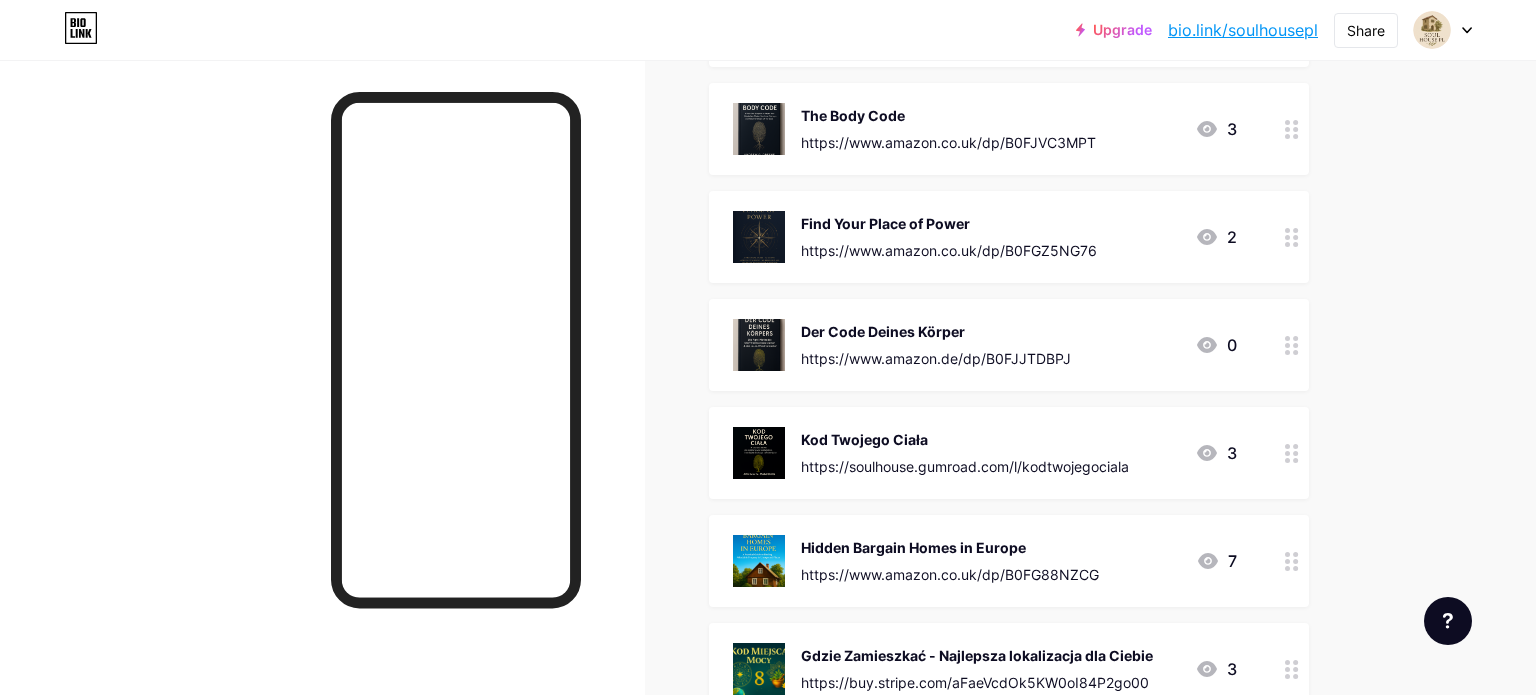 scroll, scrollTop: 430, scrollLeft: 0, axis: vertical 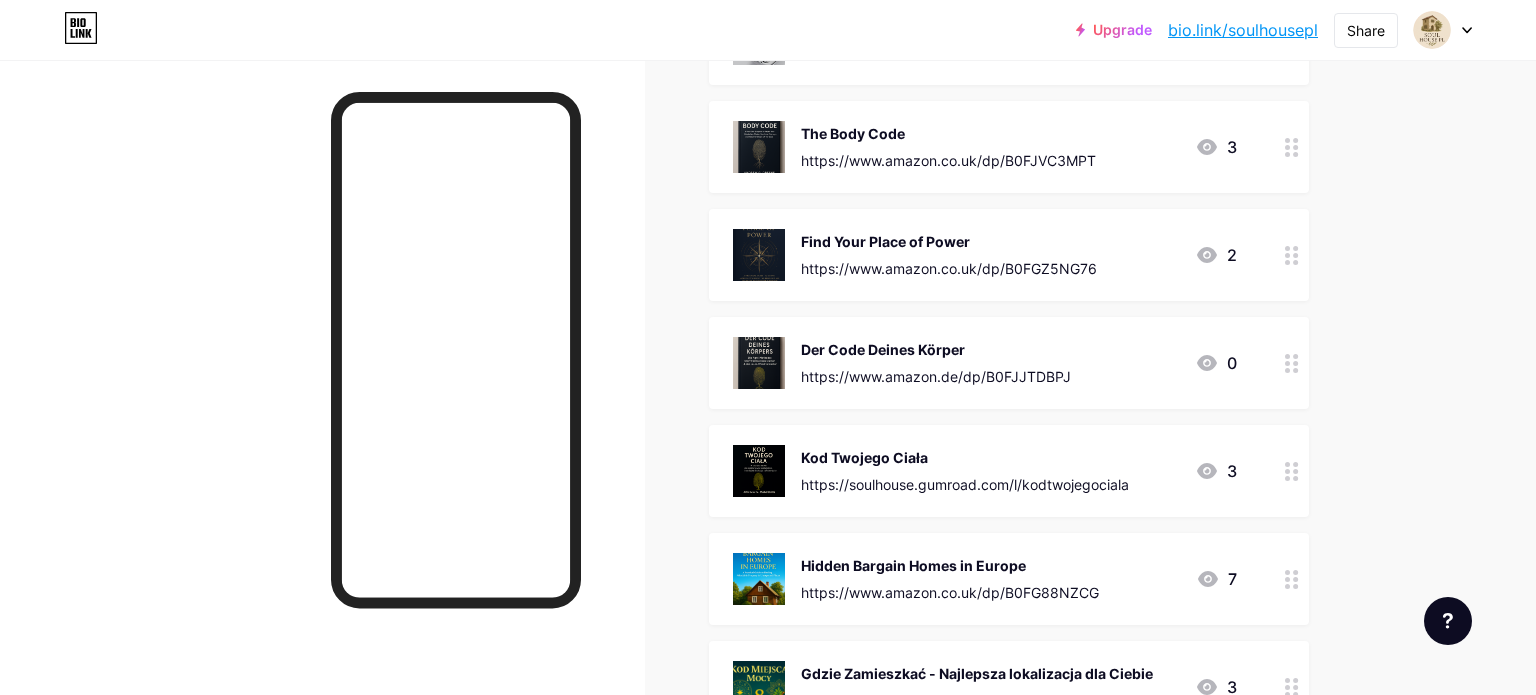 click at bounding box center (322, 407) 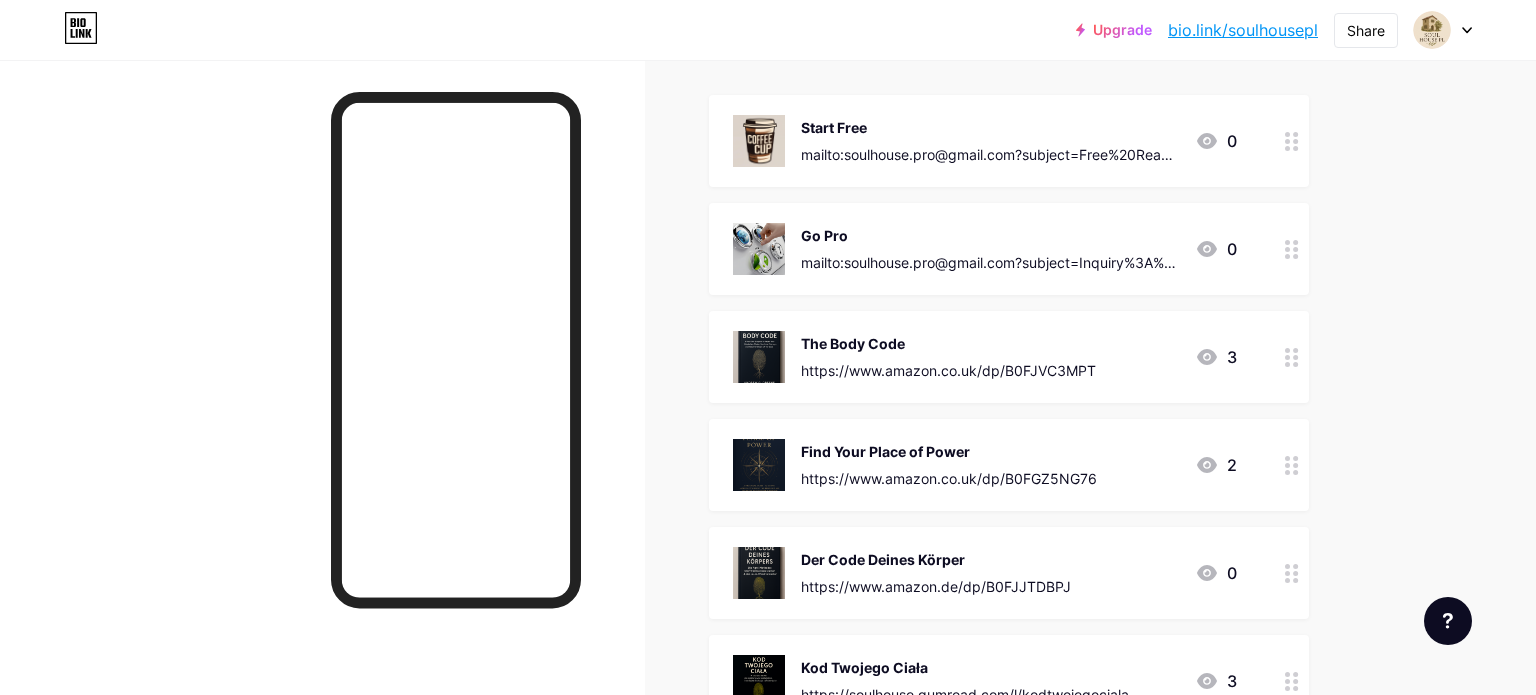 scroll, scrollTop: 0, scrollLeft: 0, axis: both 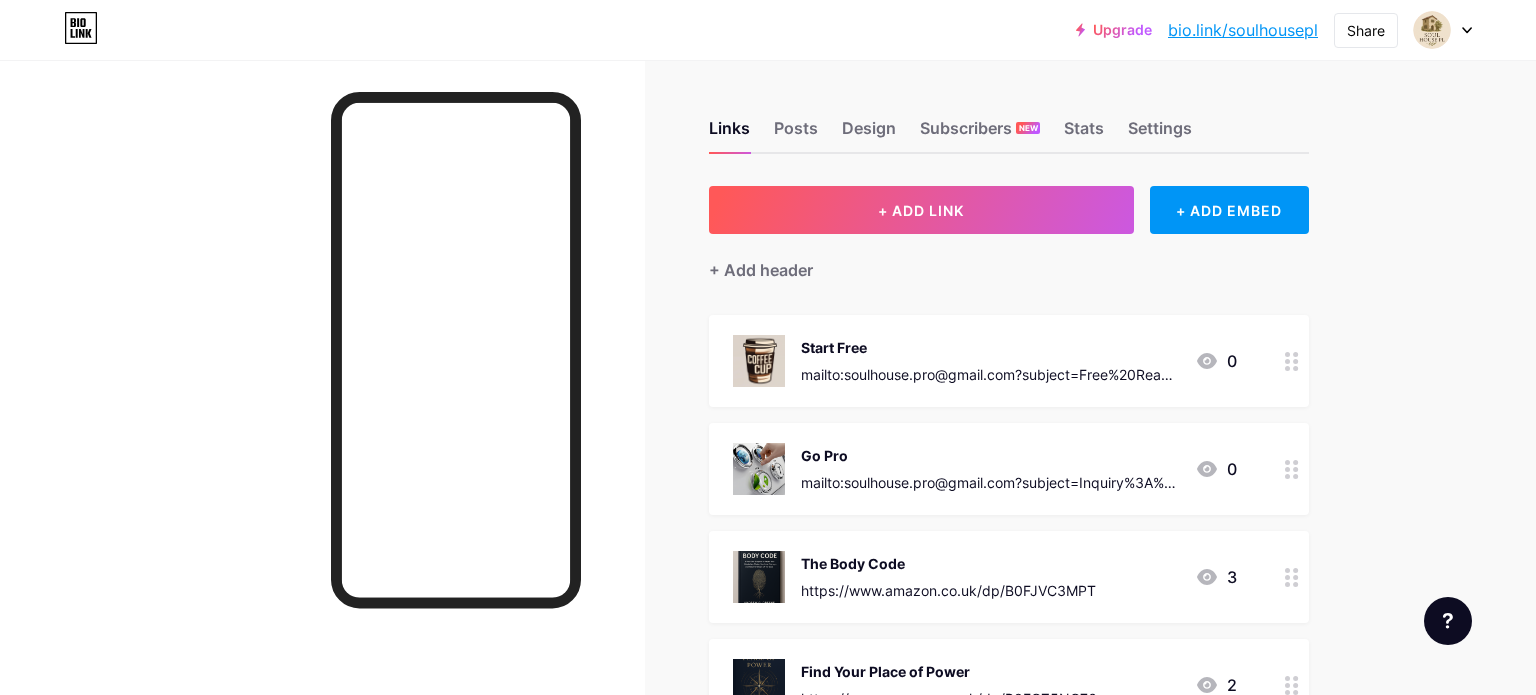 click on "mailto:soulhouse.pro@gmail.com?subject=Free%20Reader%20Snapshot%20Request" at bounding box center (990, 374) 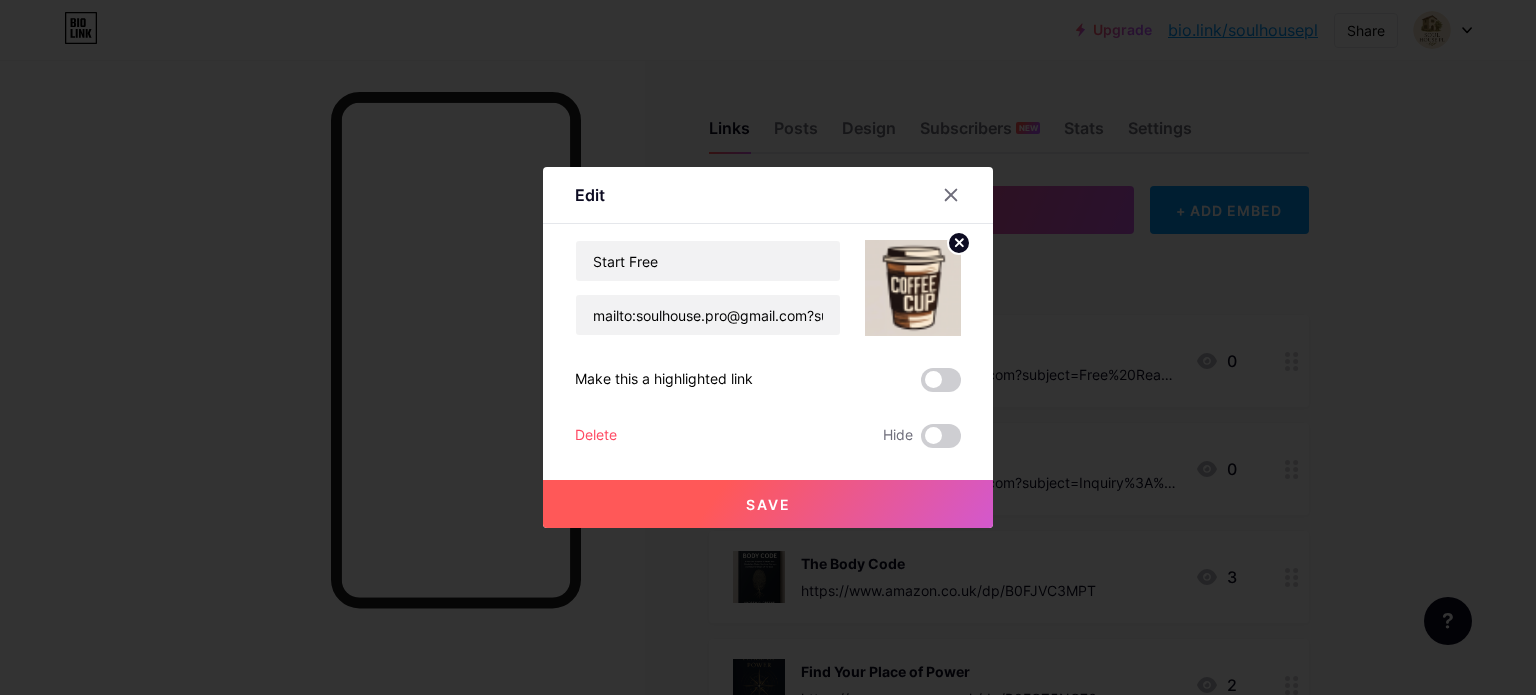click 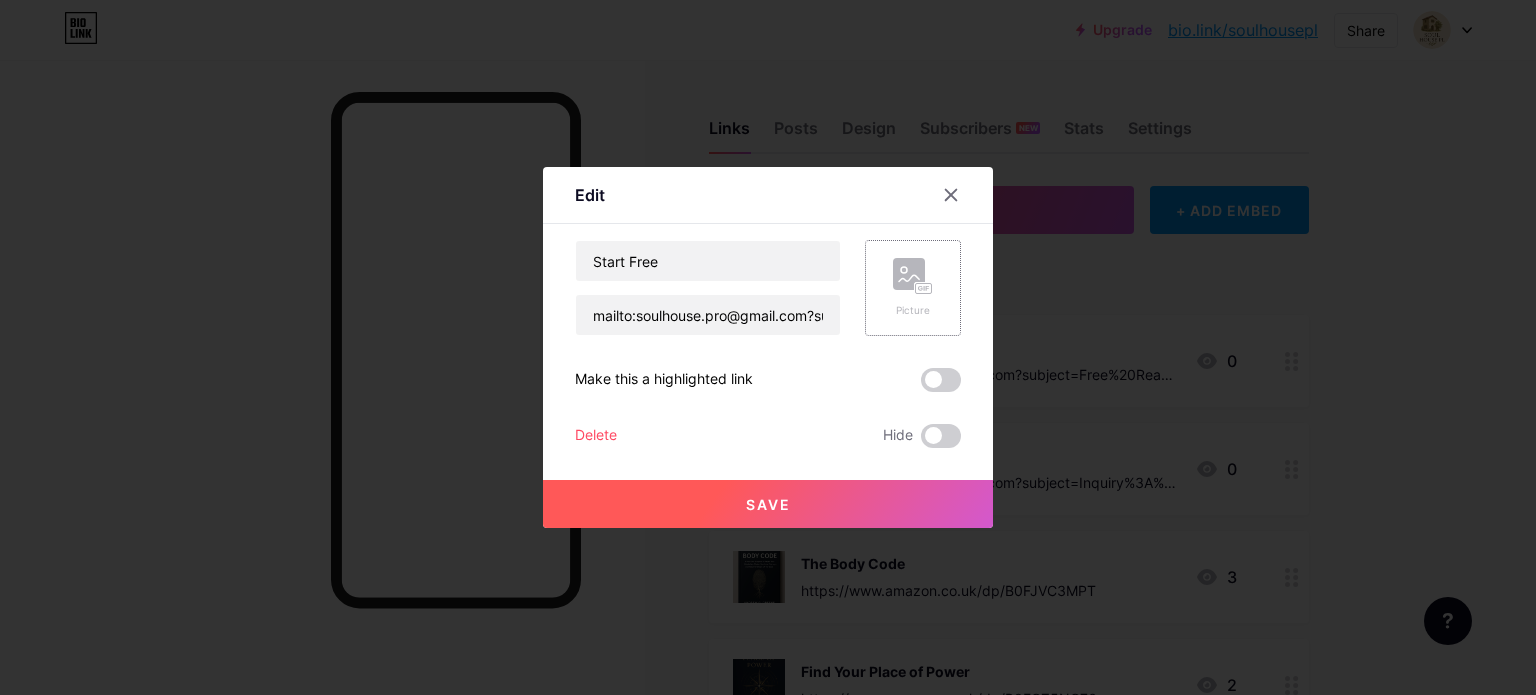 click 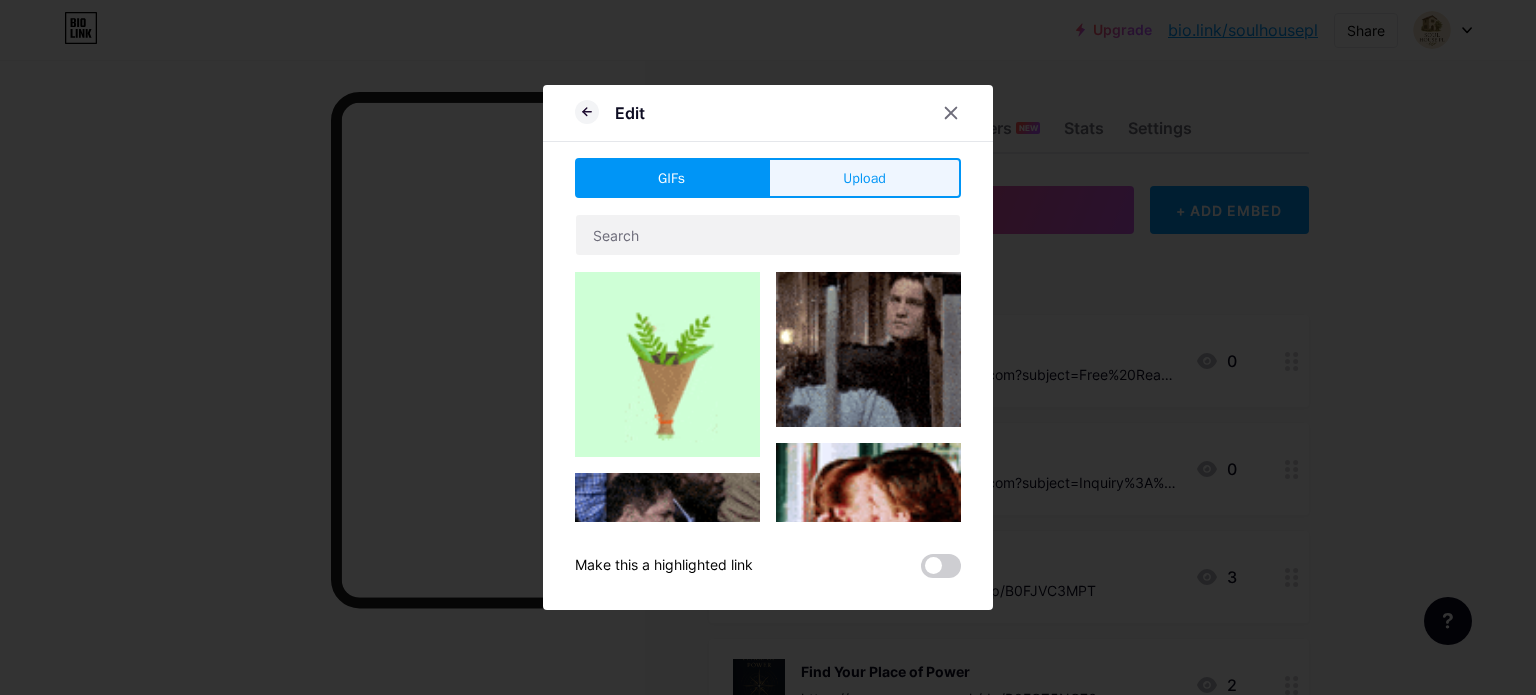 click on "Upload" at bounding box center [864, 178] 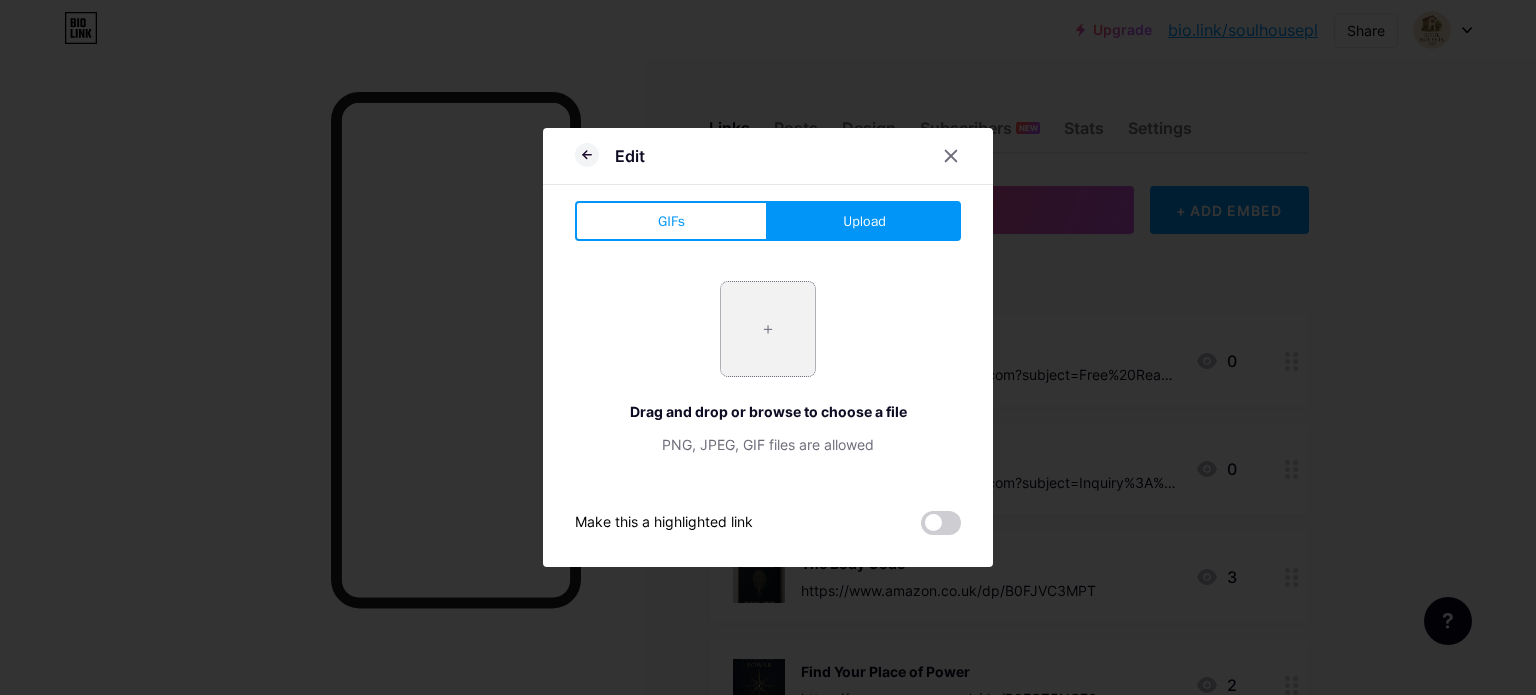 click at bounding box center (768, 329) 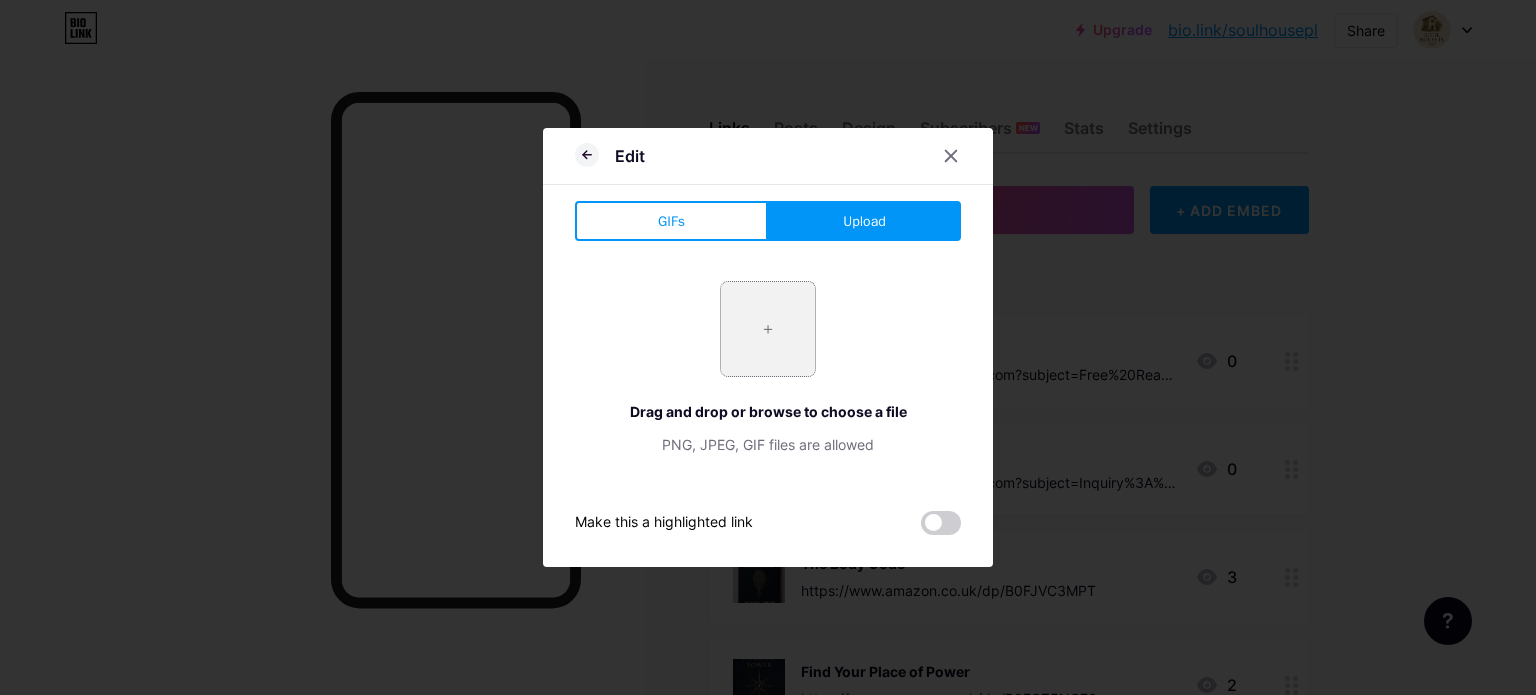 type on "C:\fakepath\plan free soulhousepl.png" 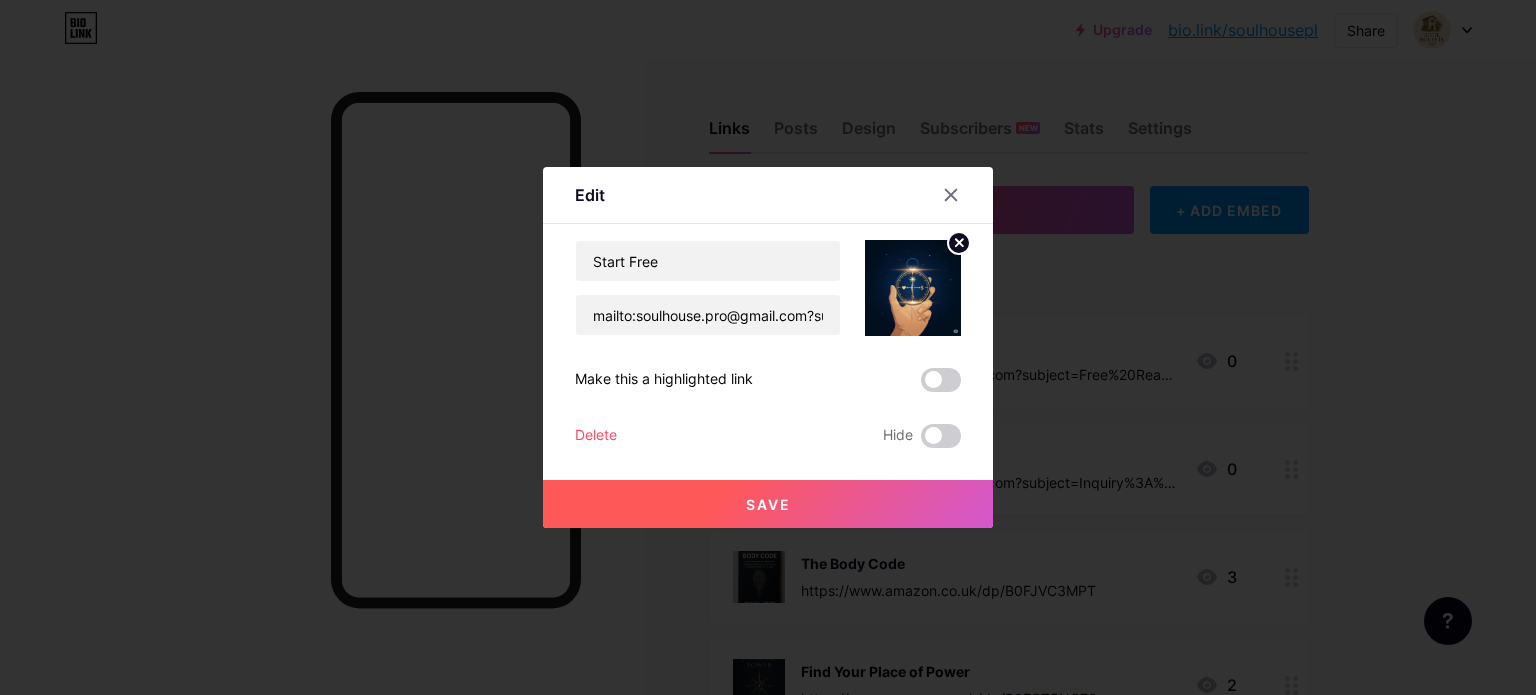 click on "Save" at bounding box center (768, 504) 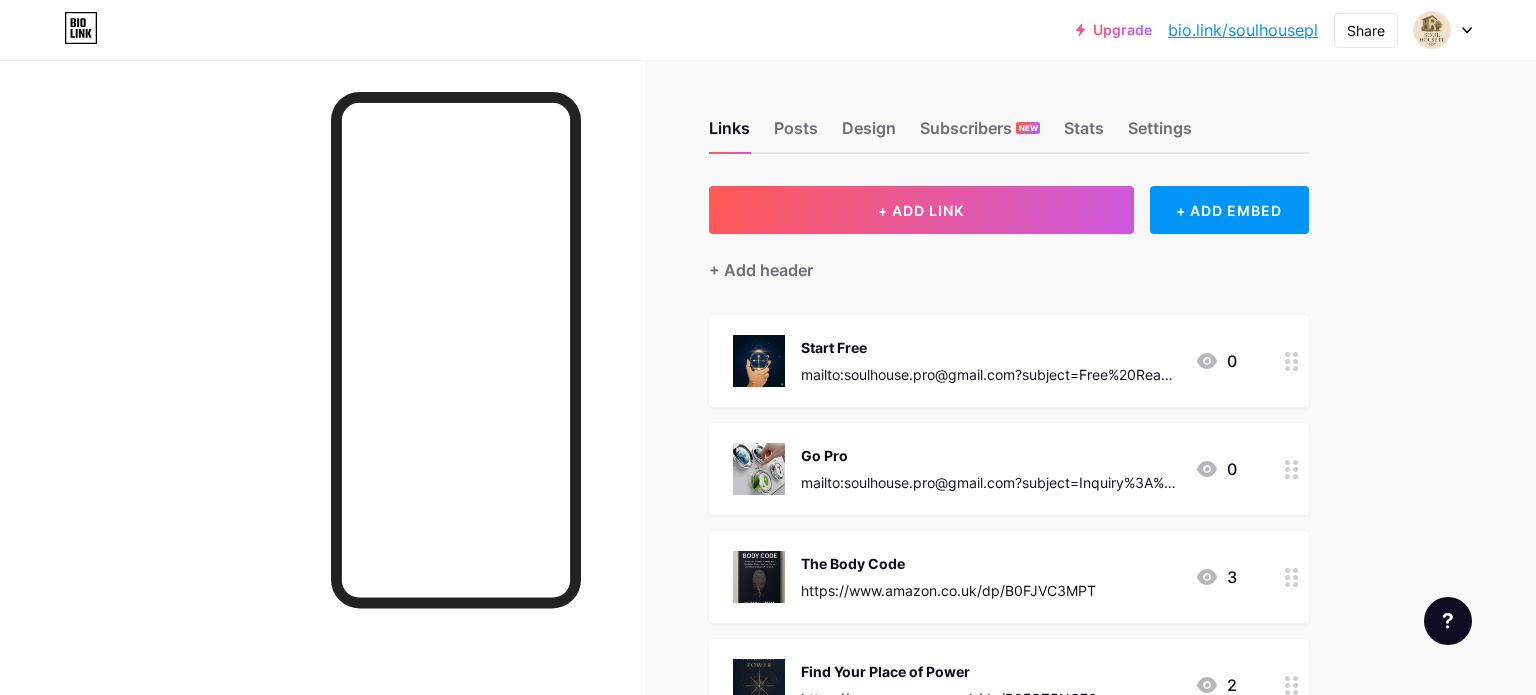 click 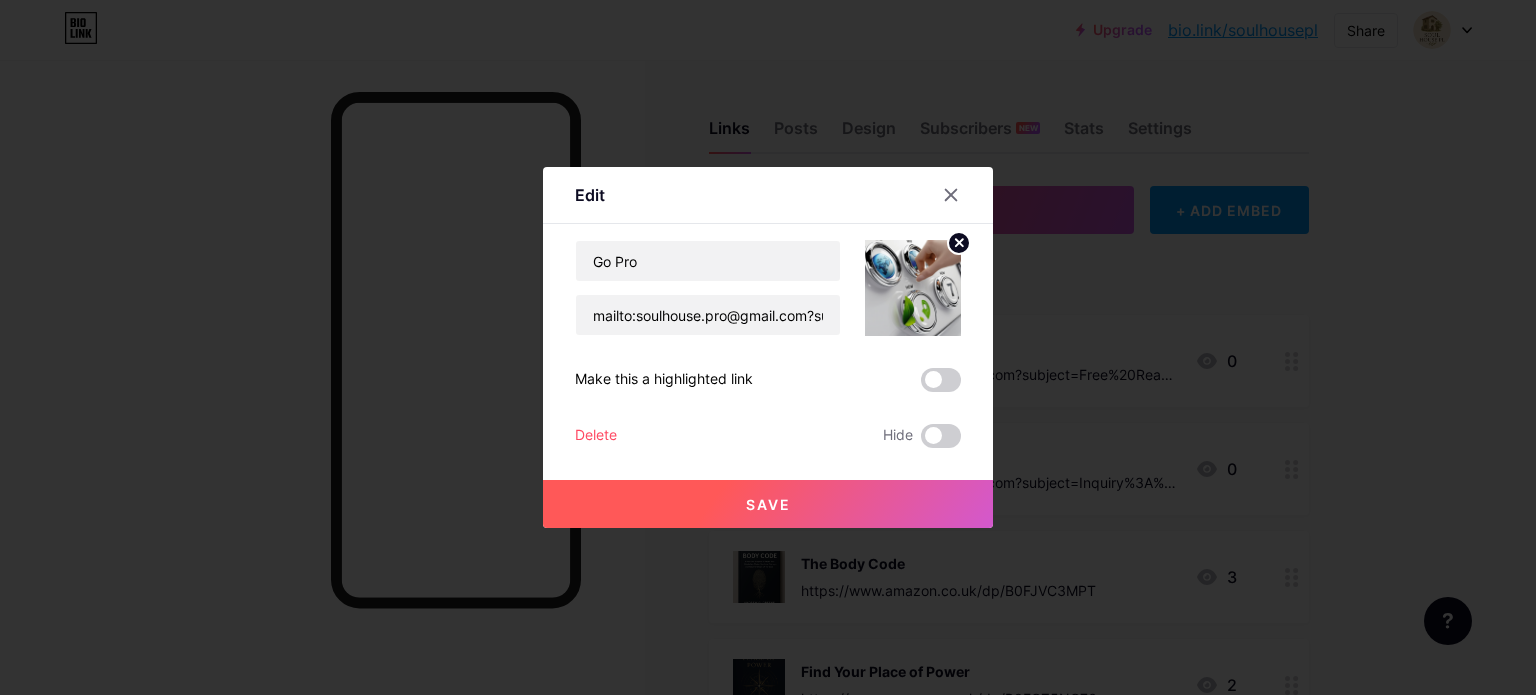 click 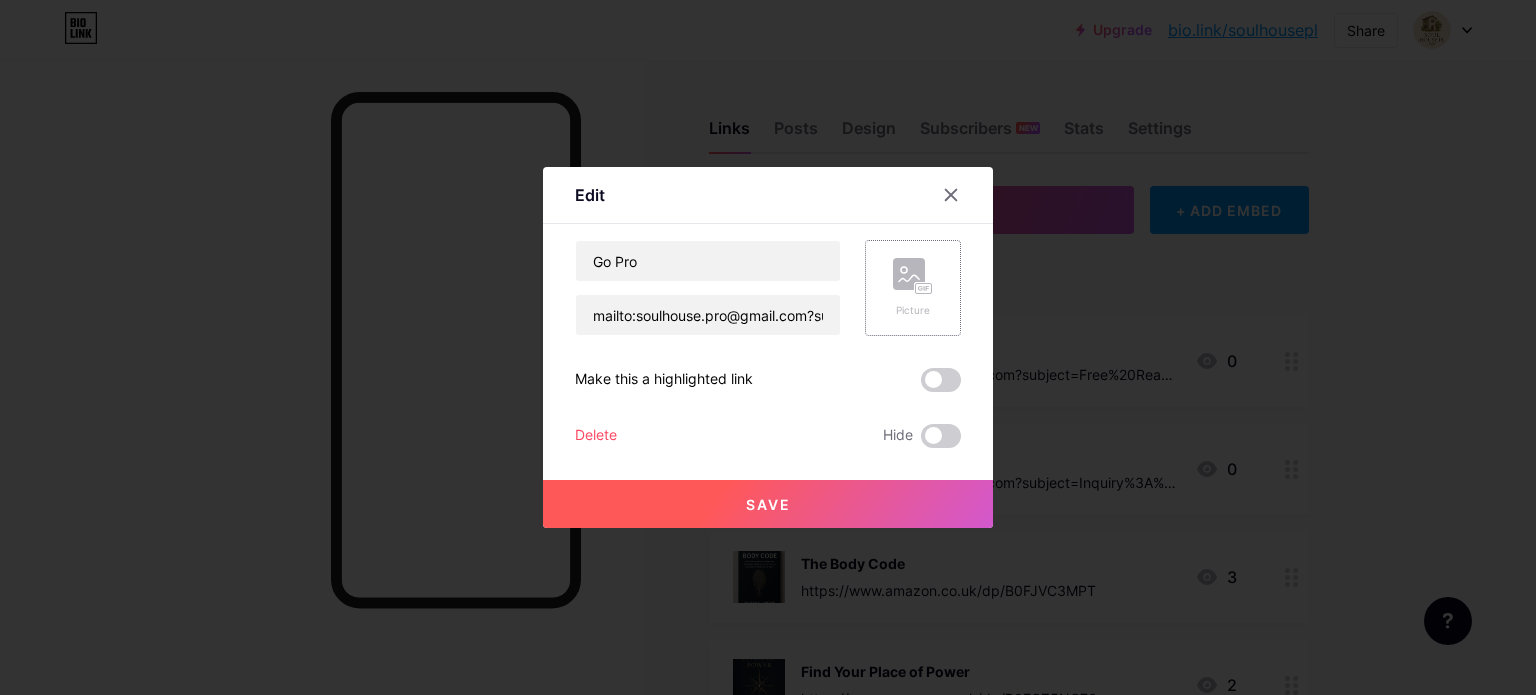 click 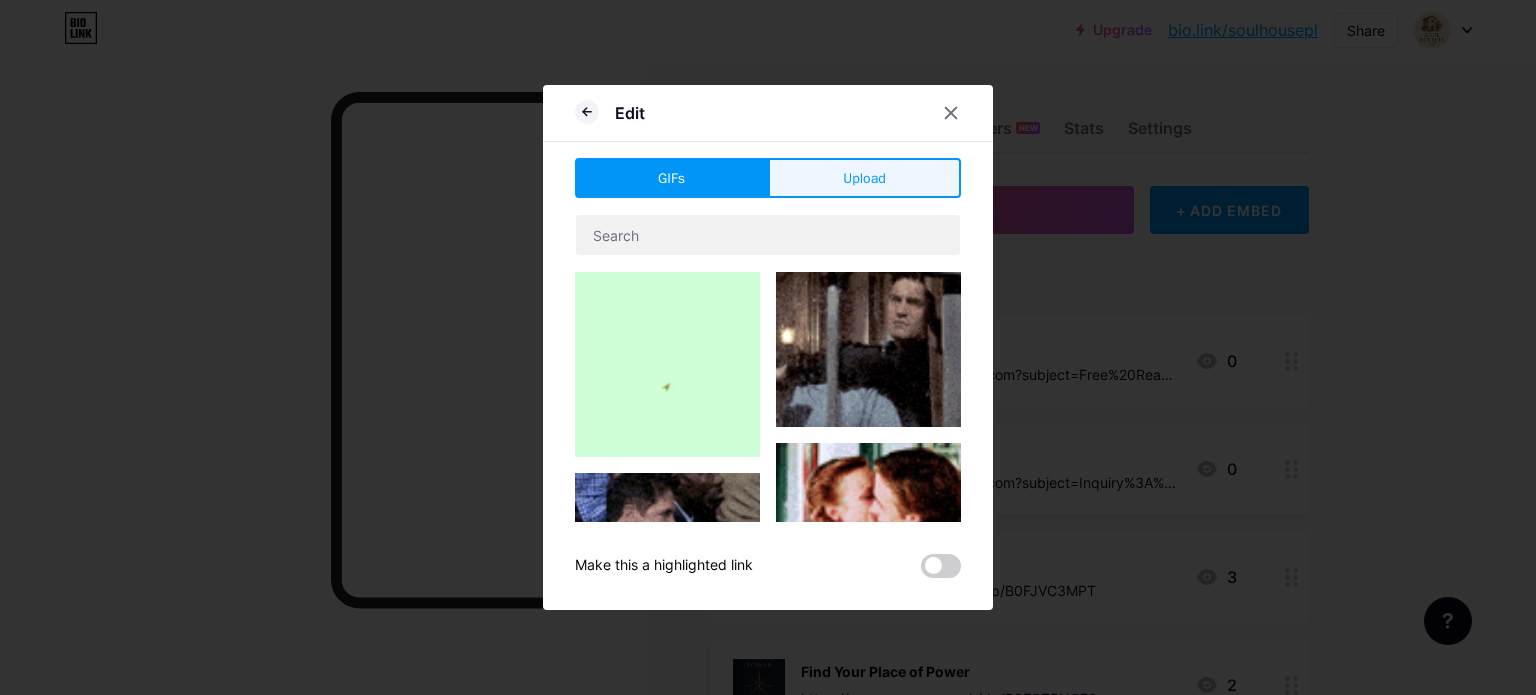click on "Upload" at bounding box center [864, 178] 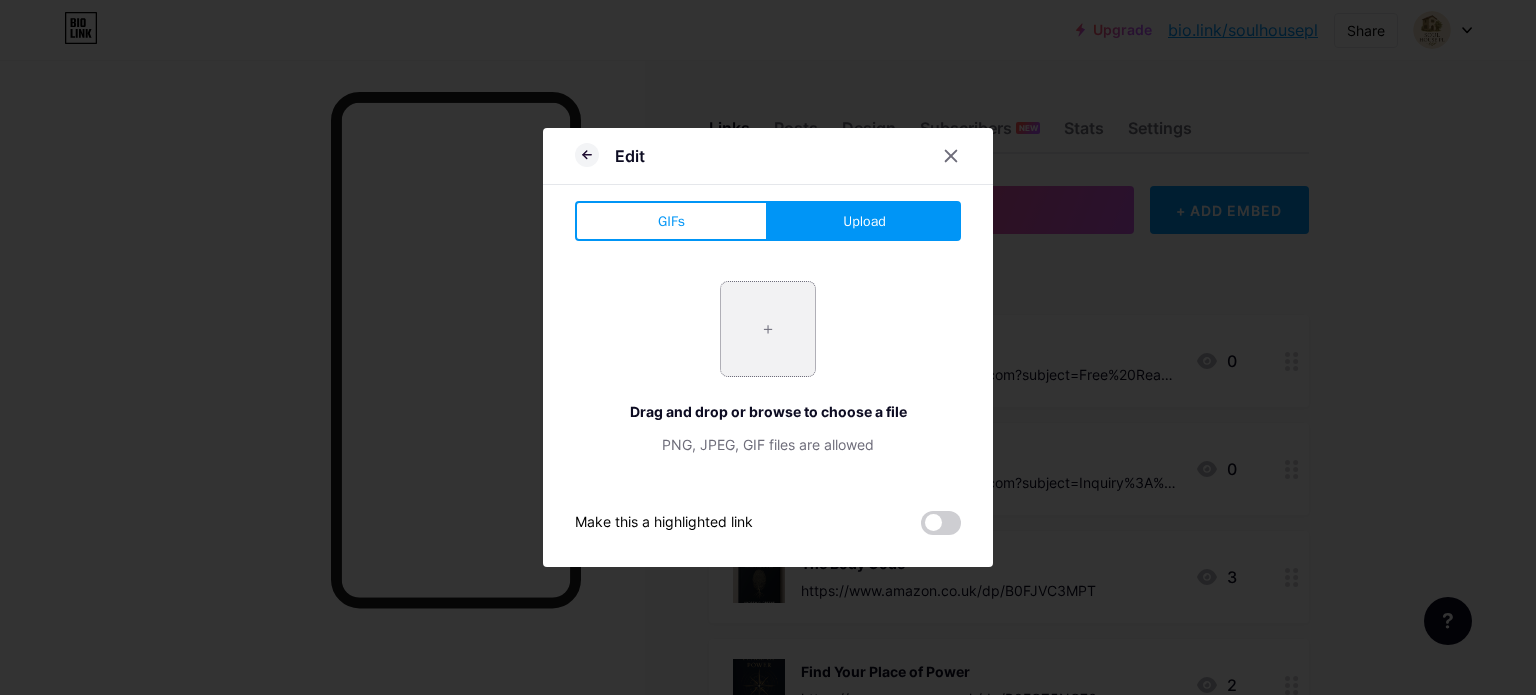 click at bounding box center (768, 329) 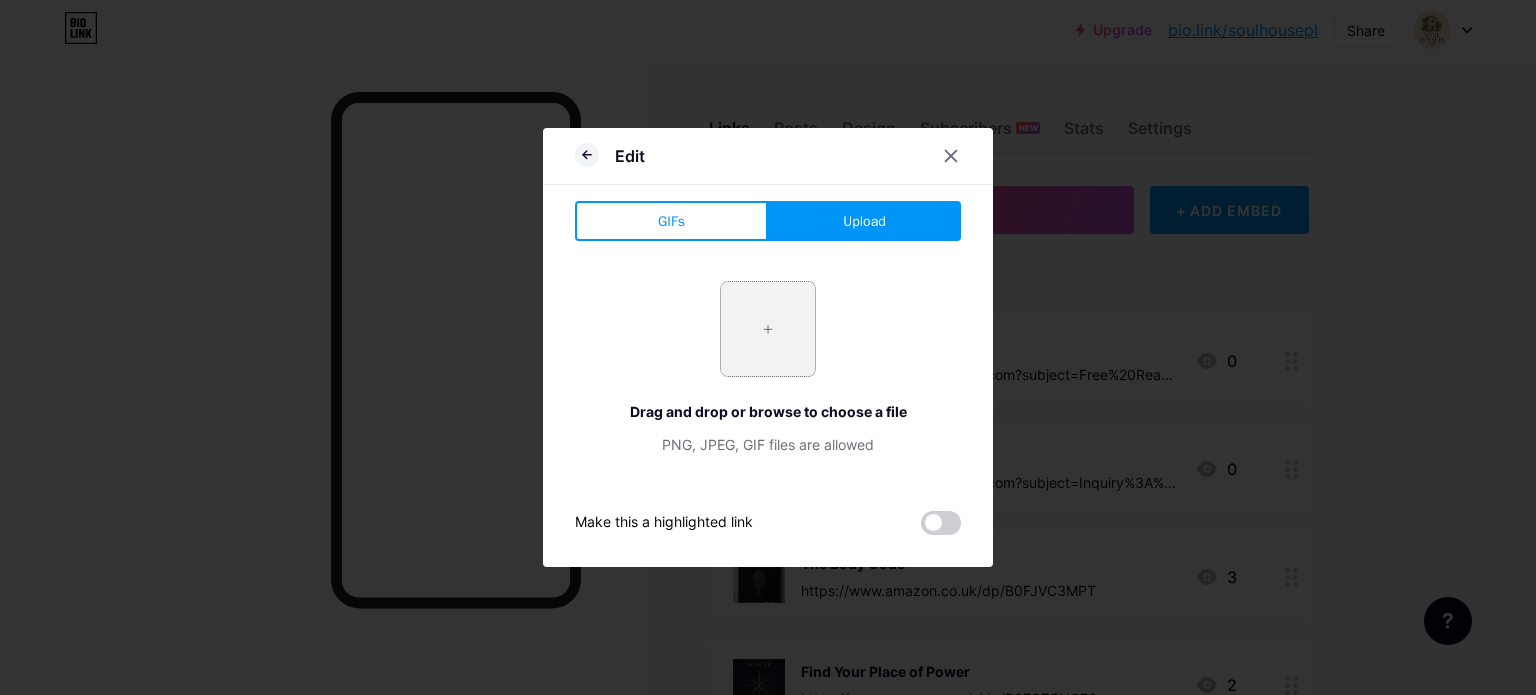 type on "C:\fakepath\go pro soulhousepl.png" 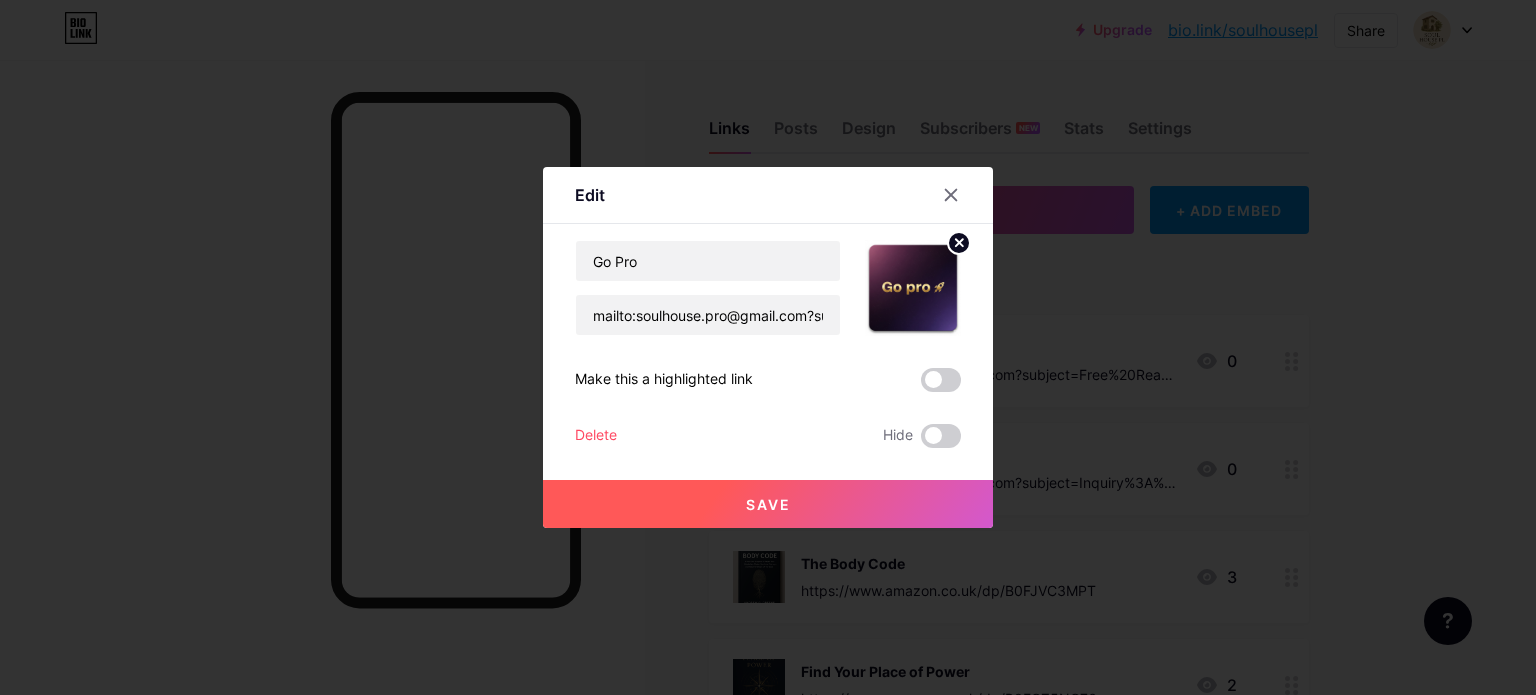 click on "Save" at bounding box center (768, 504) 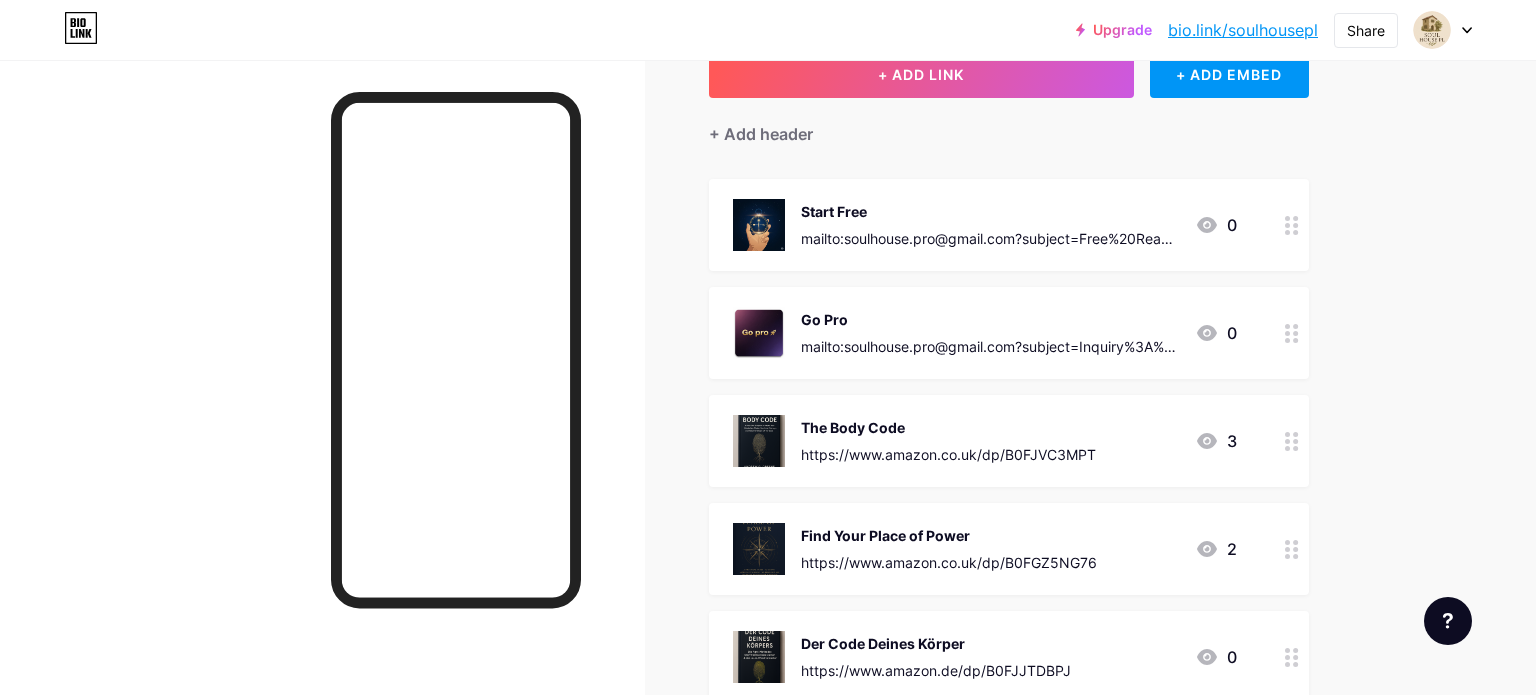 scroll, scrollTop: 146, scrollLeft: 0, axis: vertical 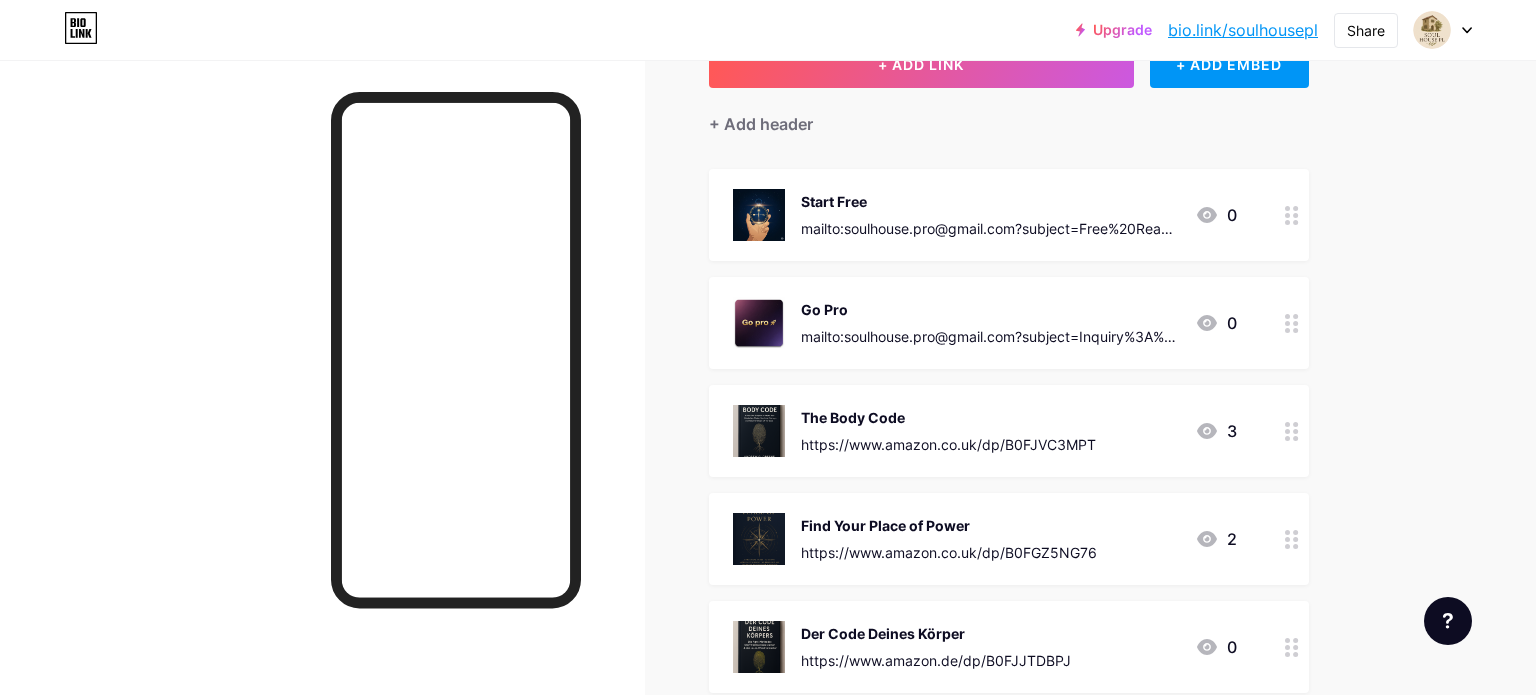 click on "Start Free mailto:soulhouse.pro@gmail.com?subject=Free%20Reader%20Snapshot%20Request" at bounding box center [990, 215] 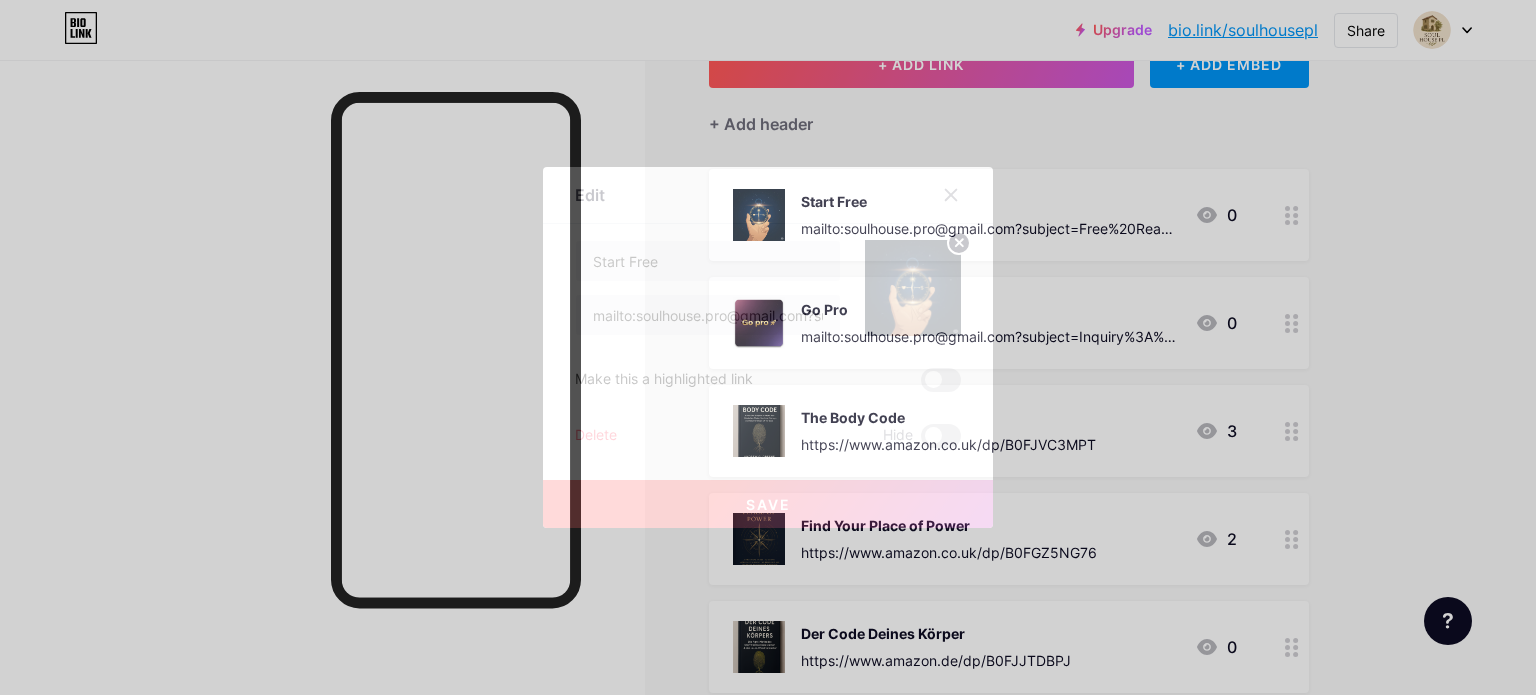 click 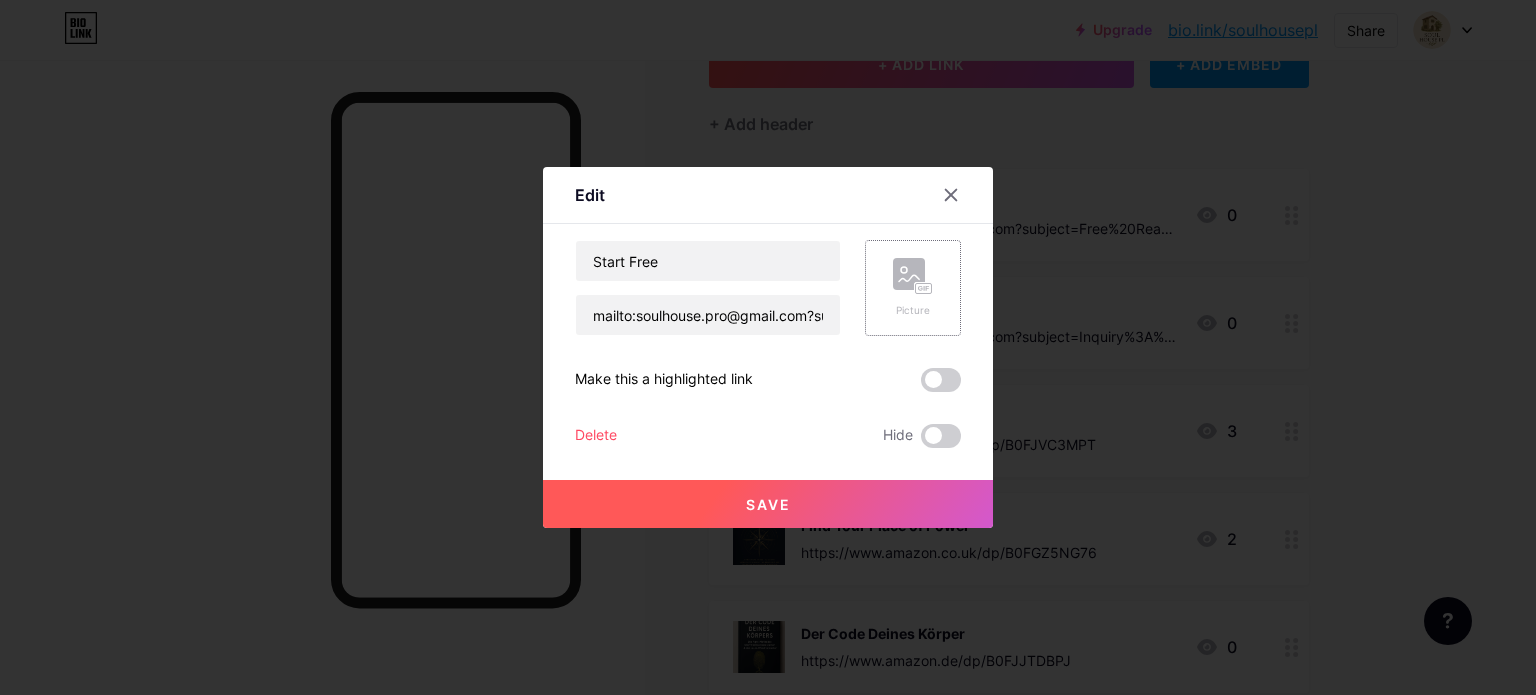 click 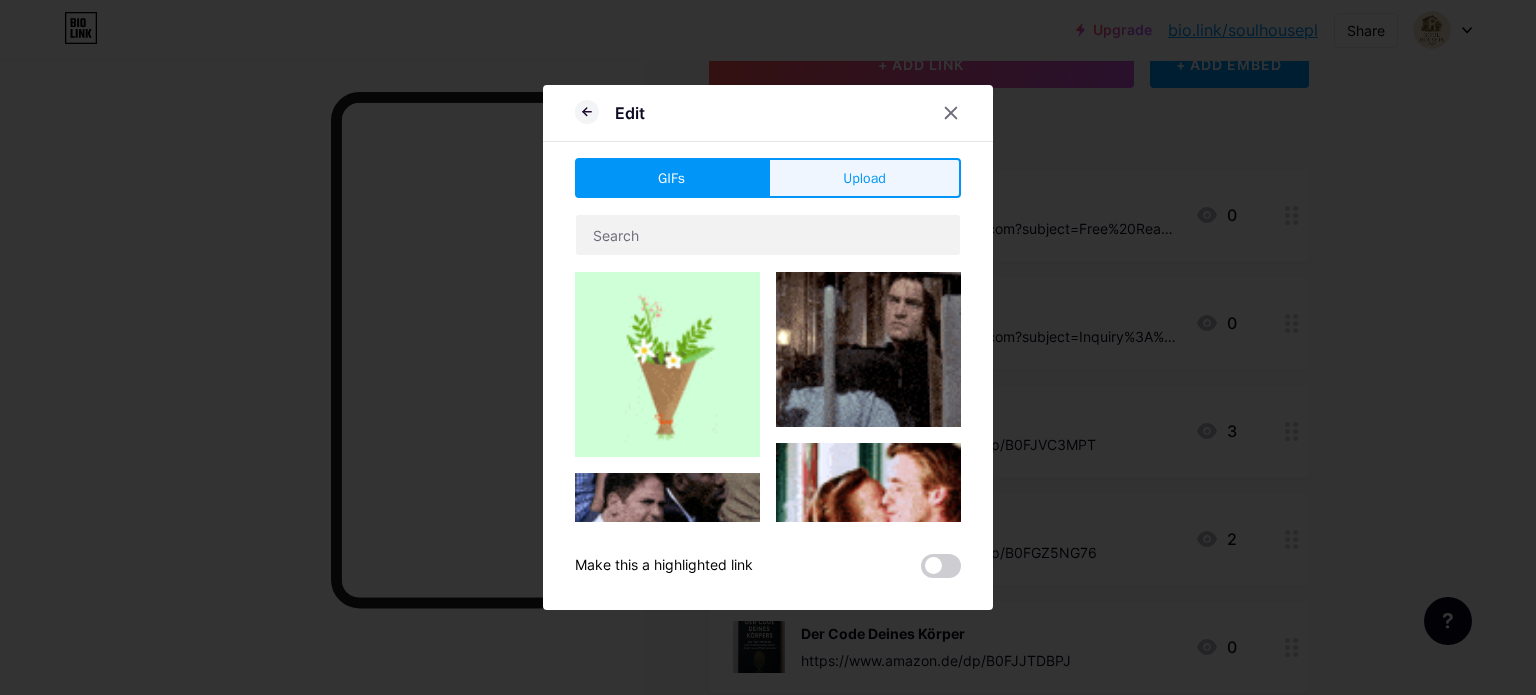 click on "Upload" at bounding box center [864, 178] 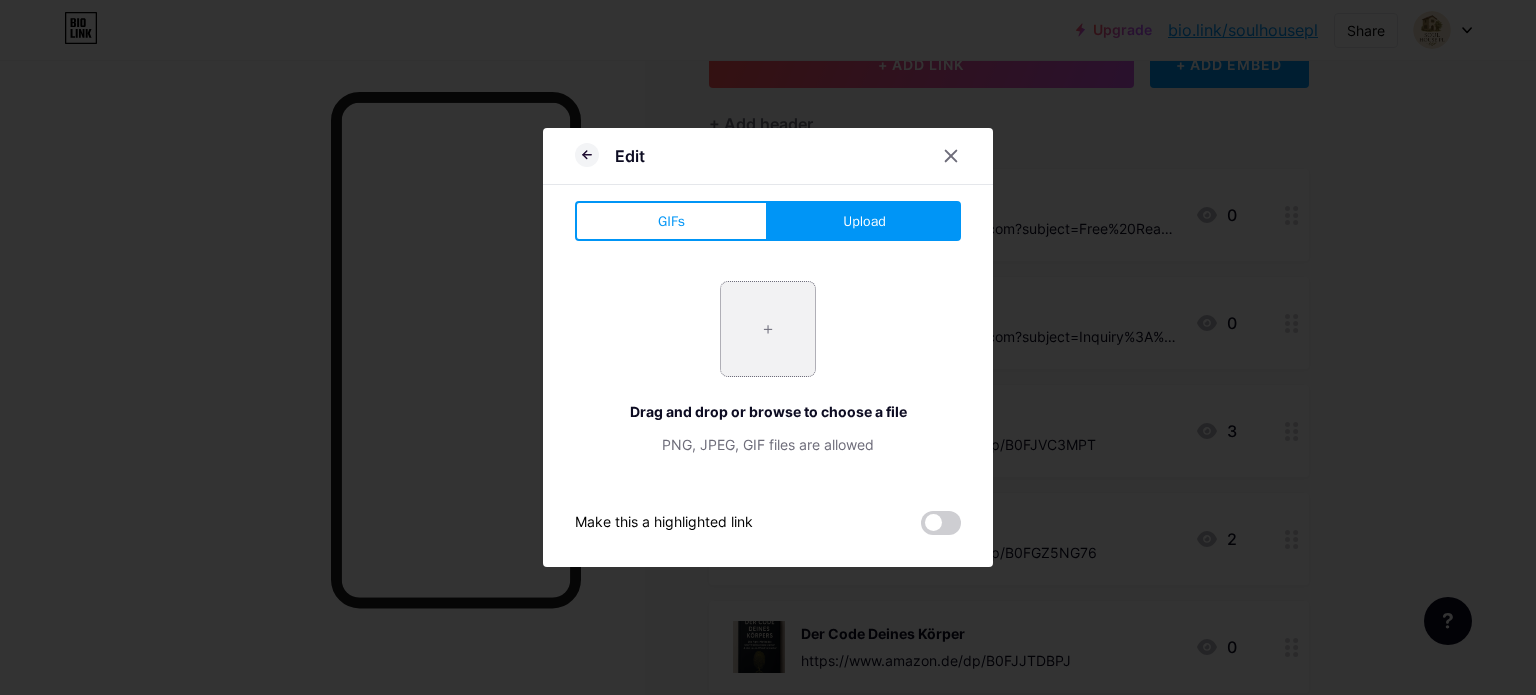 click at bounding box center [768, 329] 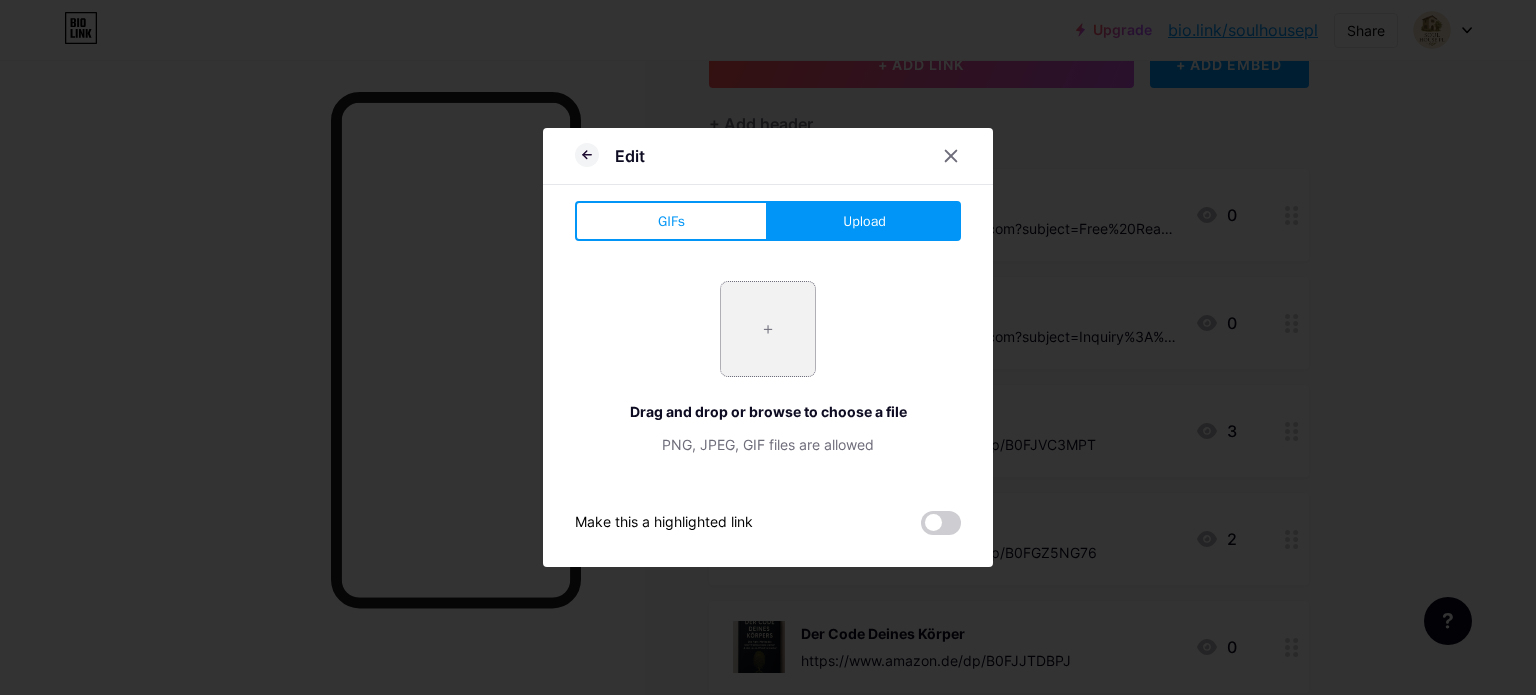 type on "C:\fakepath\start free .png" 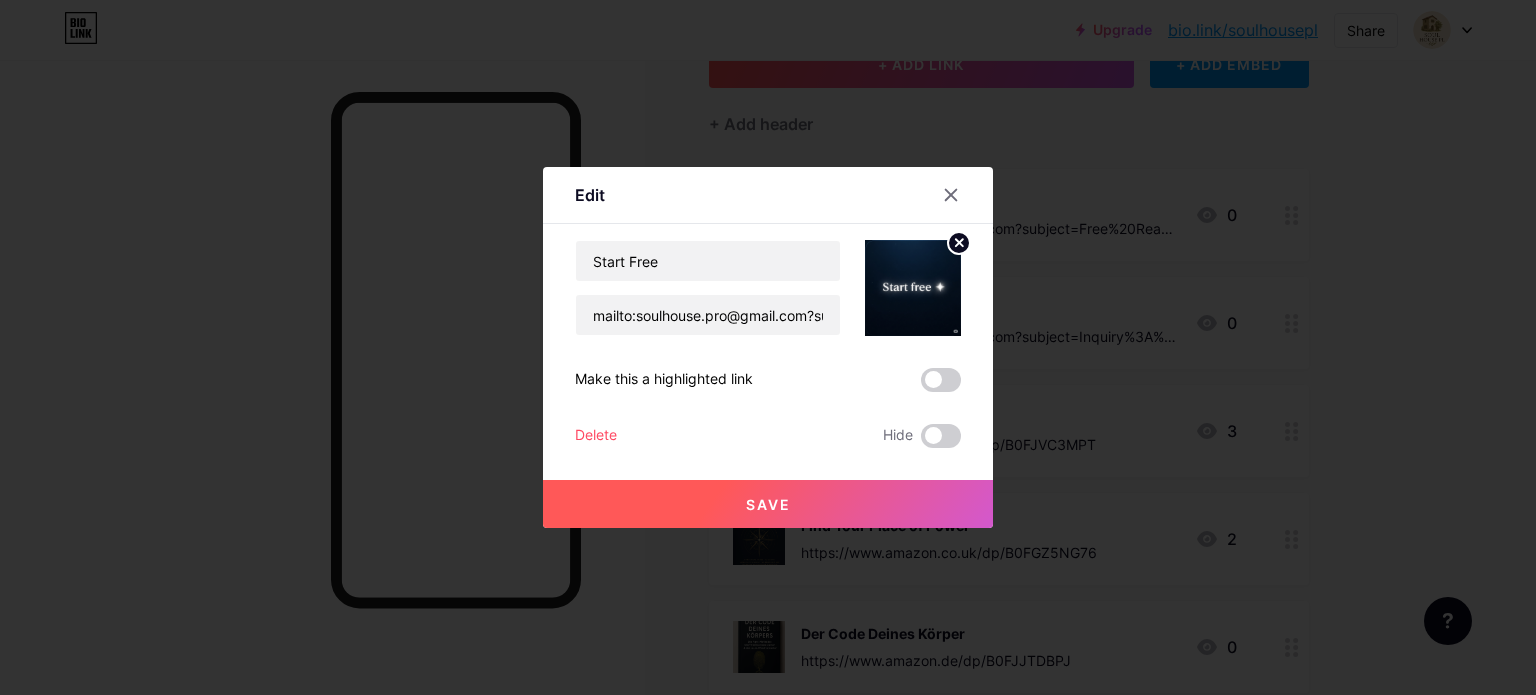 click on "Save" at bounding box center [768, 504] 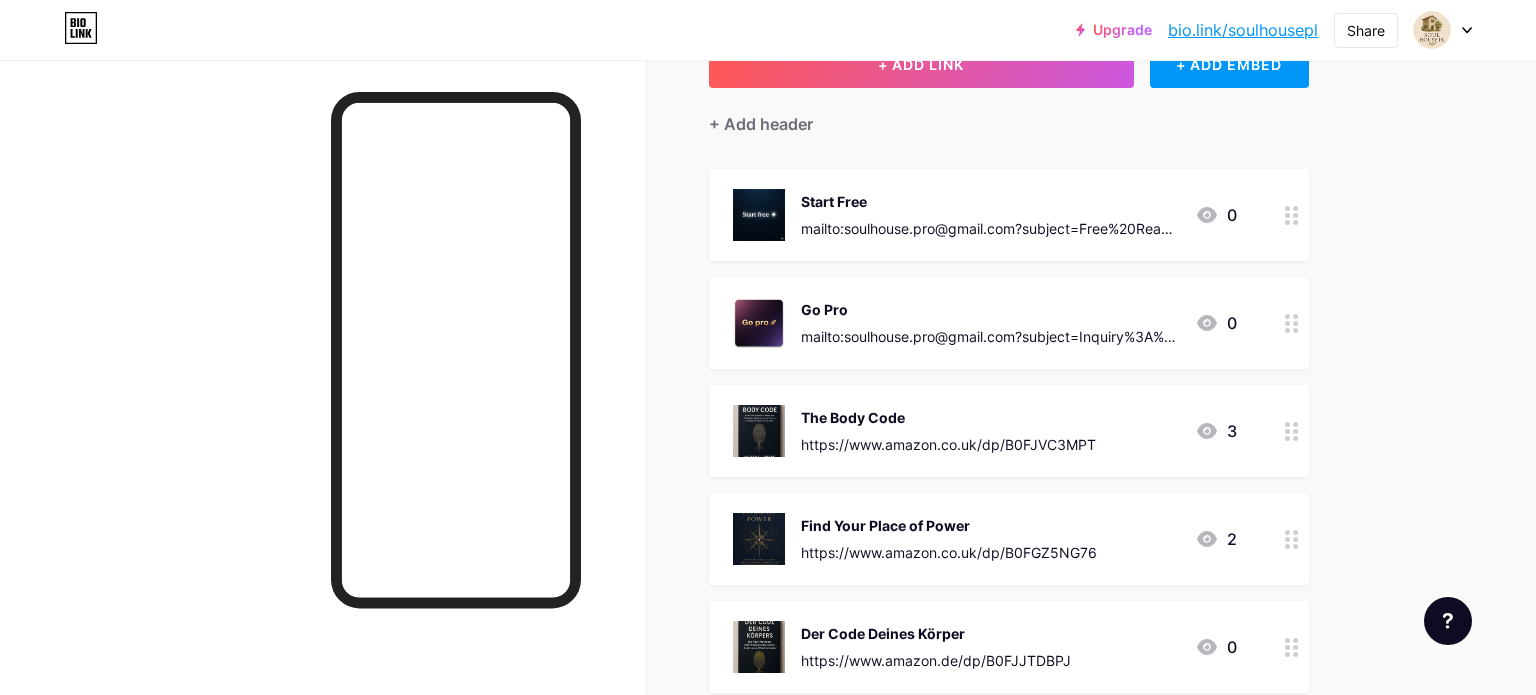 click on "https://www.amazon.co.uk/dp/B0FJVC3MPT" at bounding box center (948, 444) 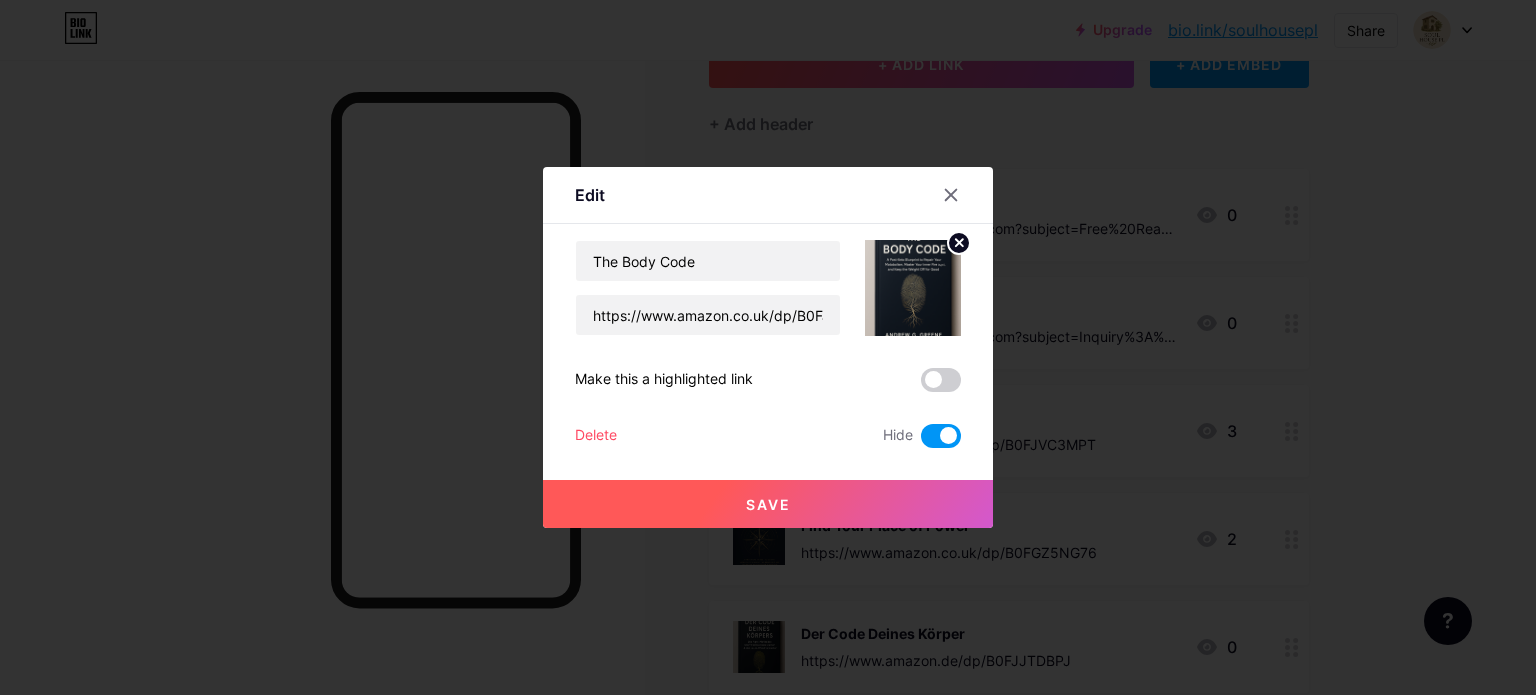 click at bounding box center (768, 347) 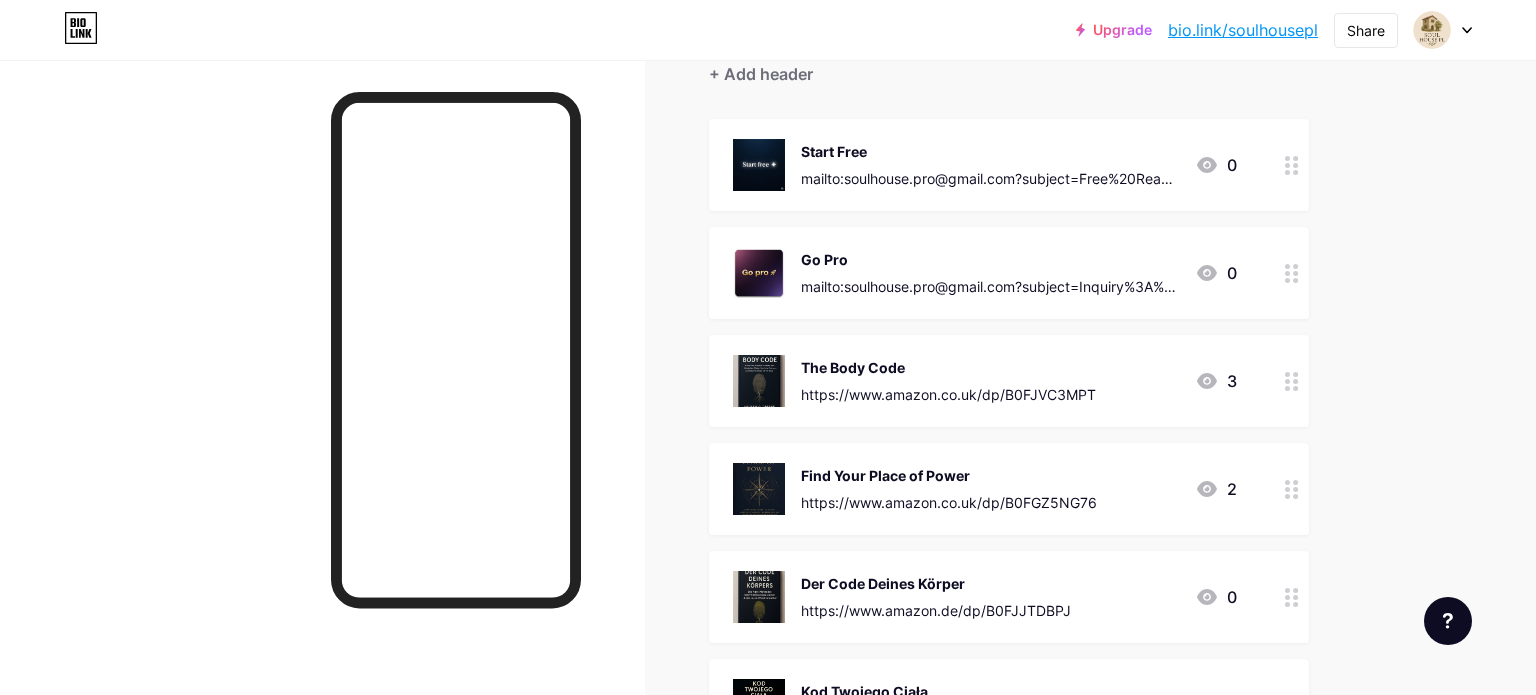 scroll, scrollTop: 186, scrollLeft: 0, axis: vertical 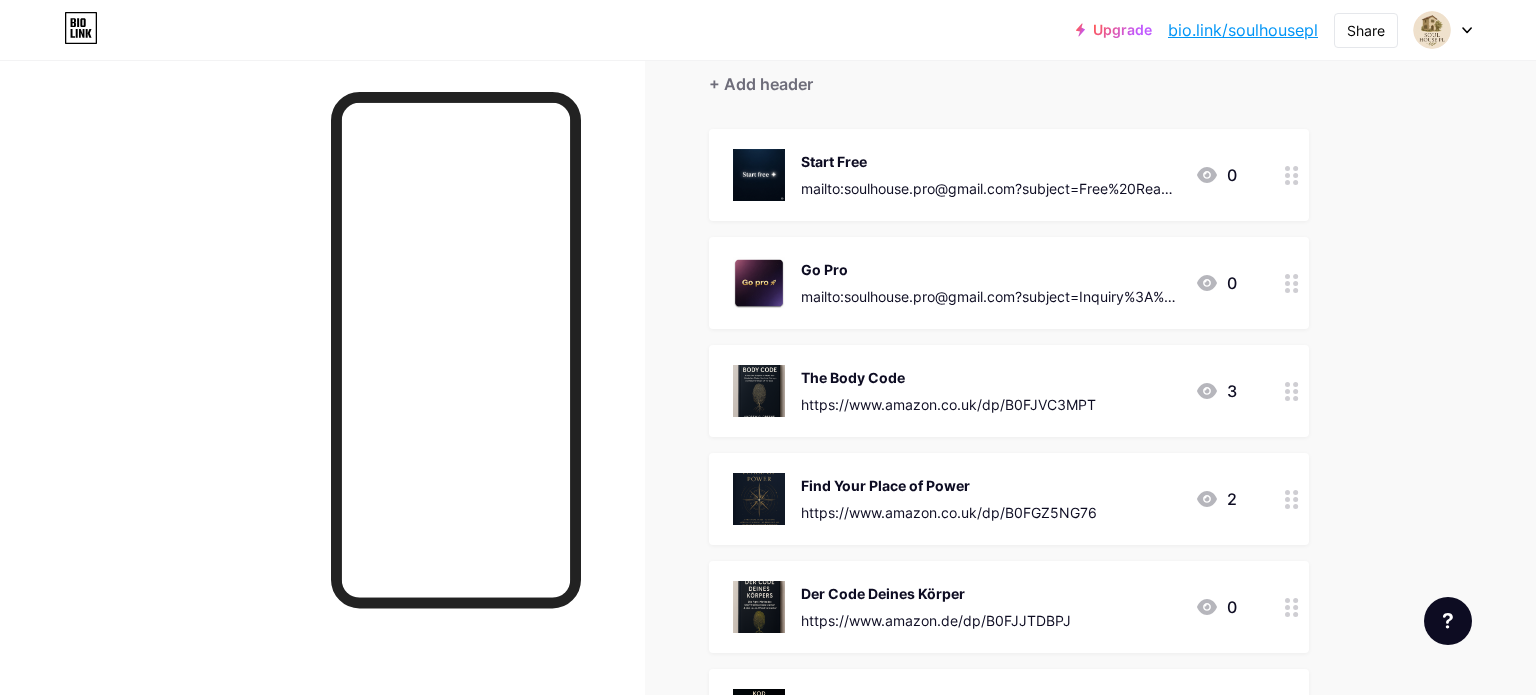 click on "The Body Code mailto:soulhouse.pro@gmail.com?subject=Free%20Reader%20Snapshot%20Request" at bounding box center [948, 391] 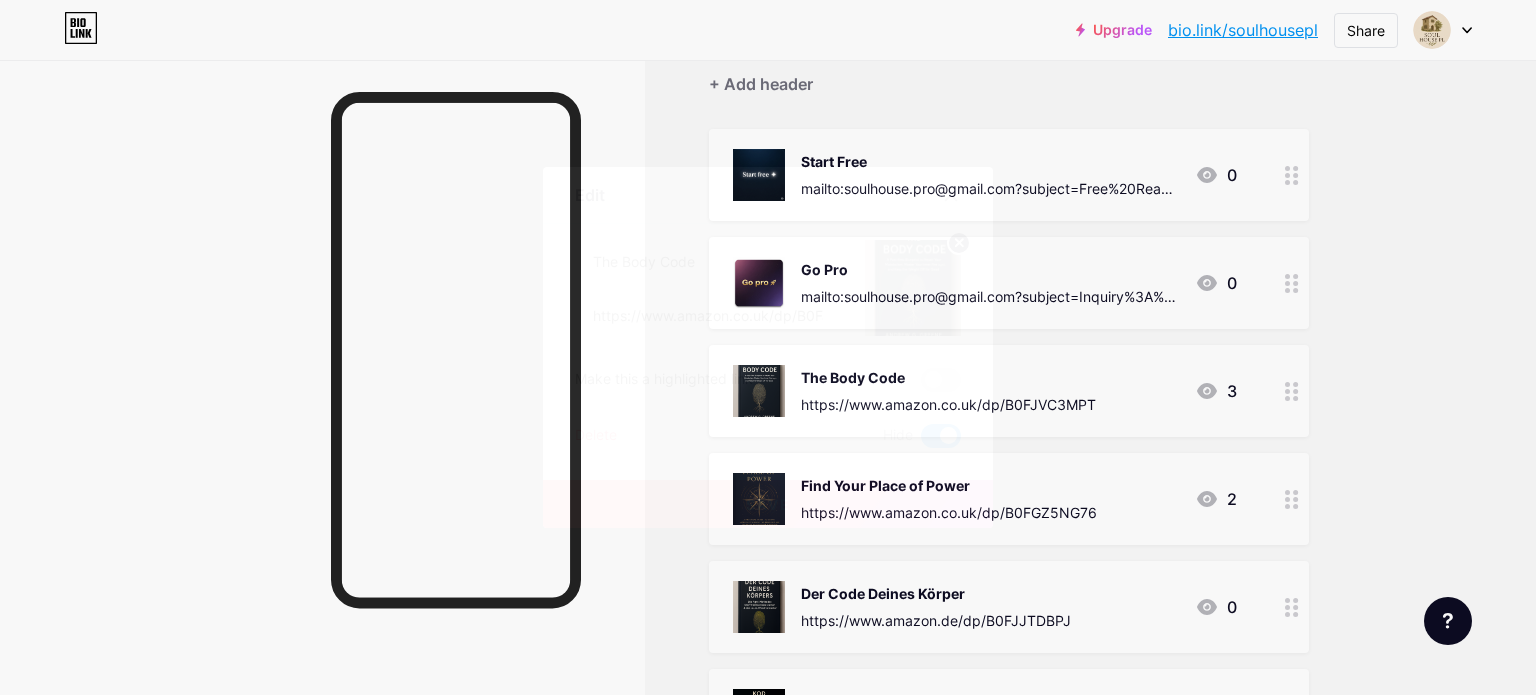 click on "Save" at bounding box center [768, 504] 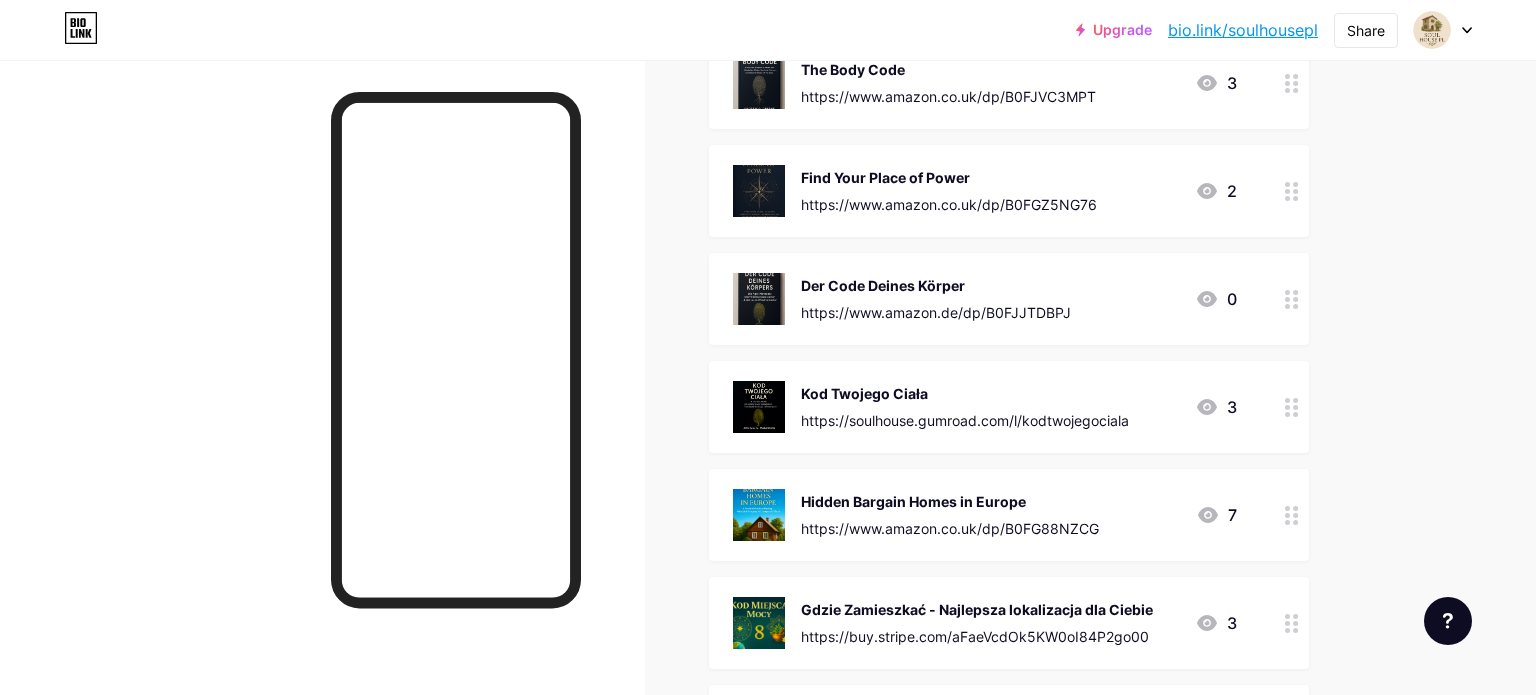 scroll, scrollTop: 627, scrollLeft: 0, axis: vertical 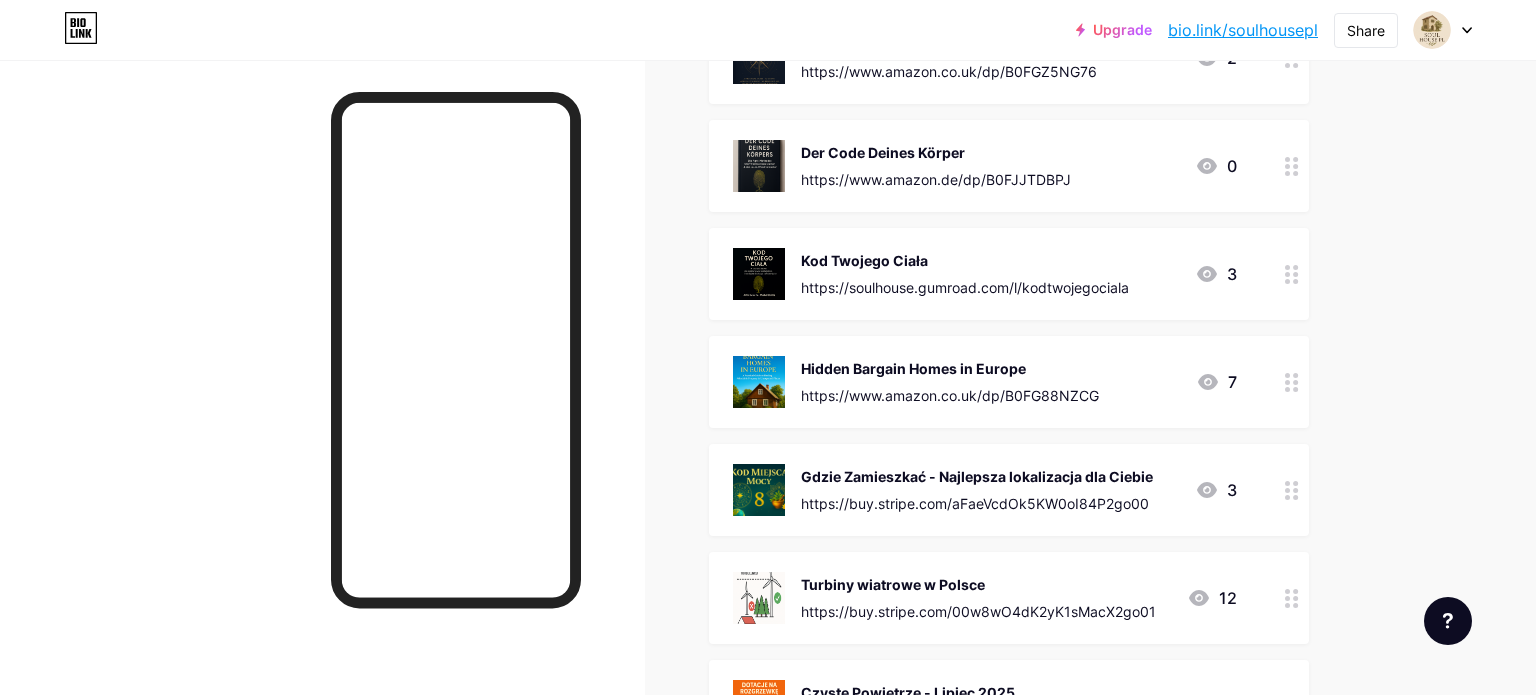 click on "https://buy.stripe.com/aFaeVcdOk5KW0oI84P2go00" at bounding box center [977, 503] 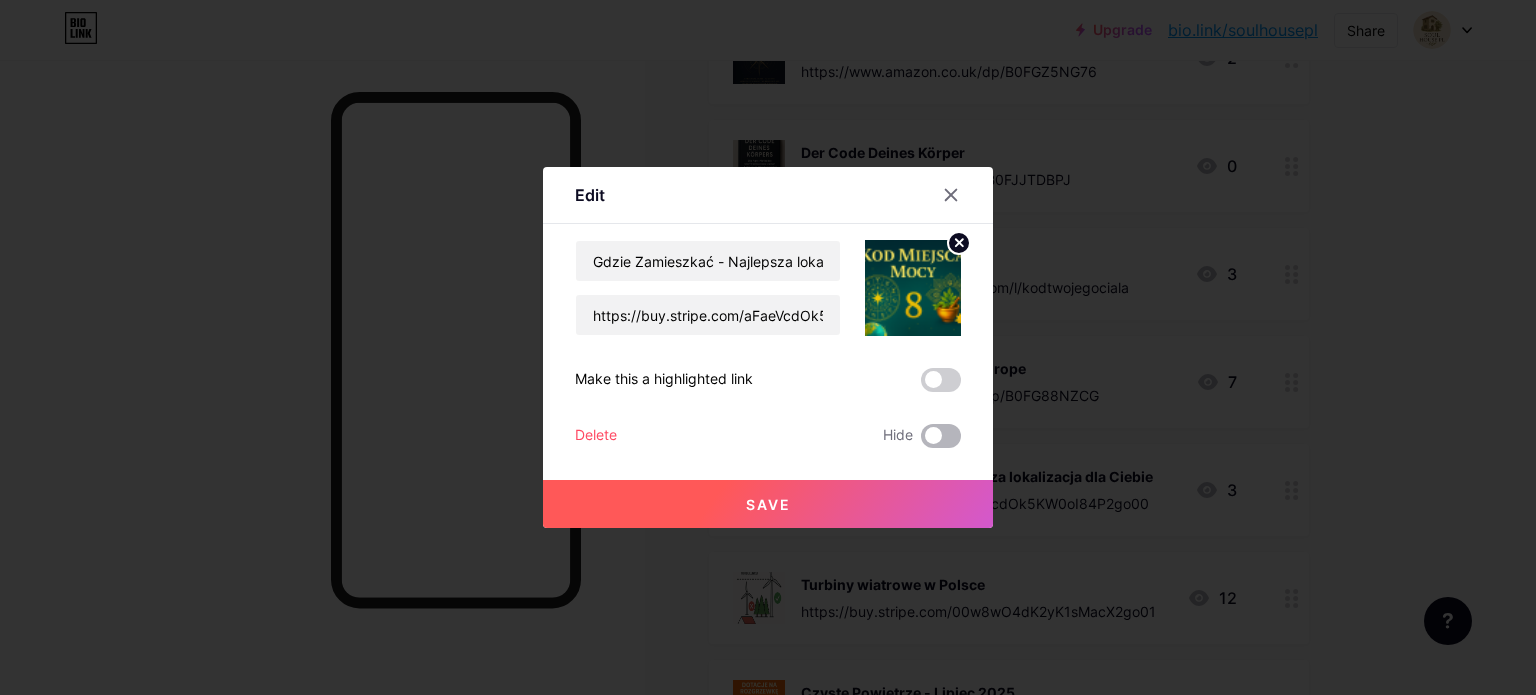 click at bounding box center (941, 436) 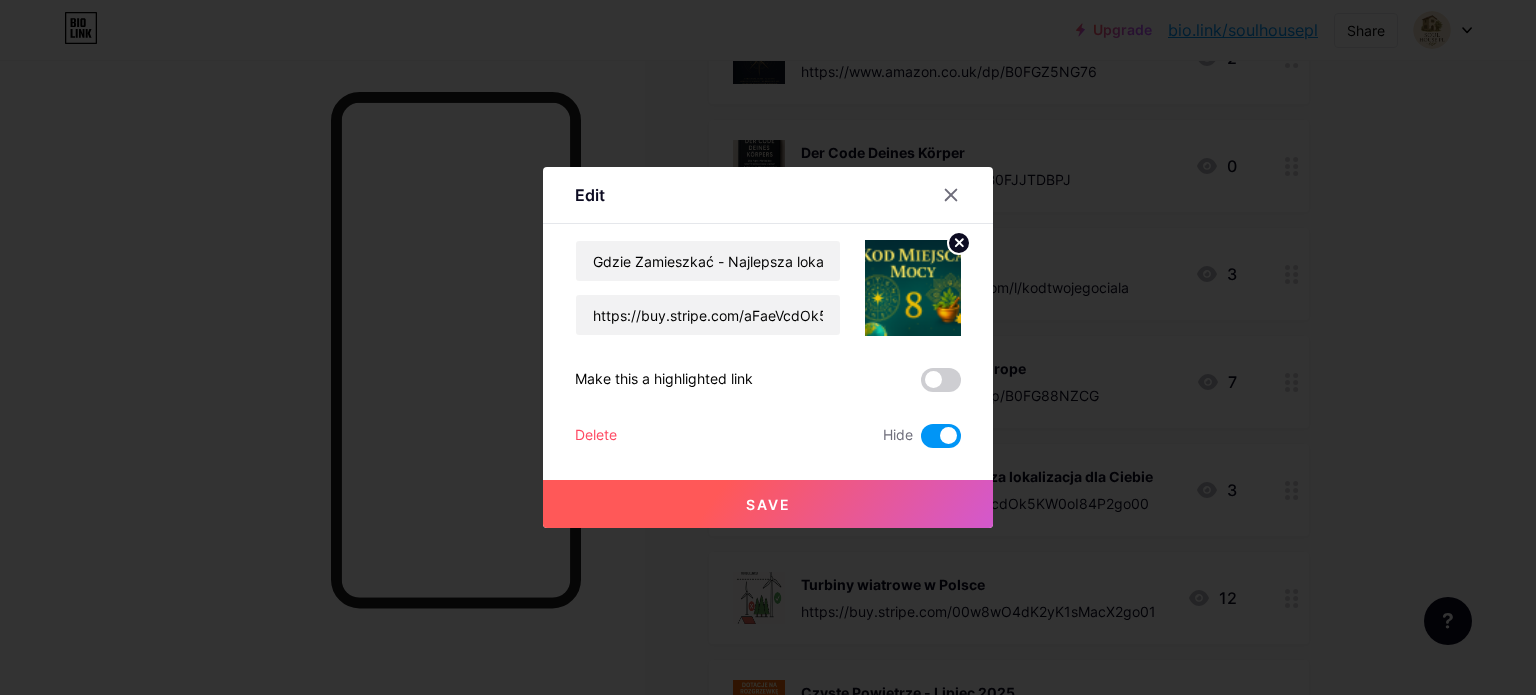 click on "Save" at bounding box center [768, 504] 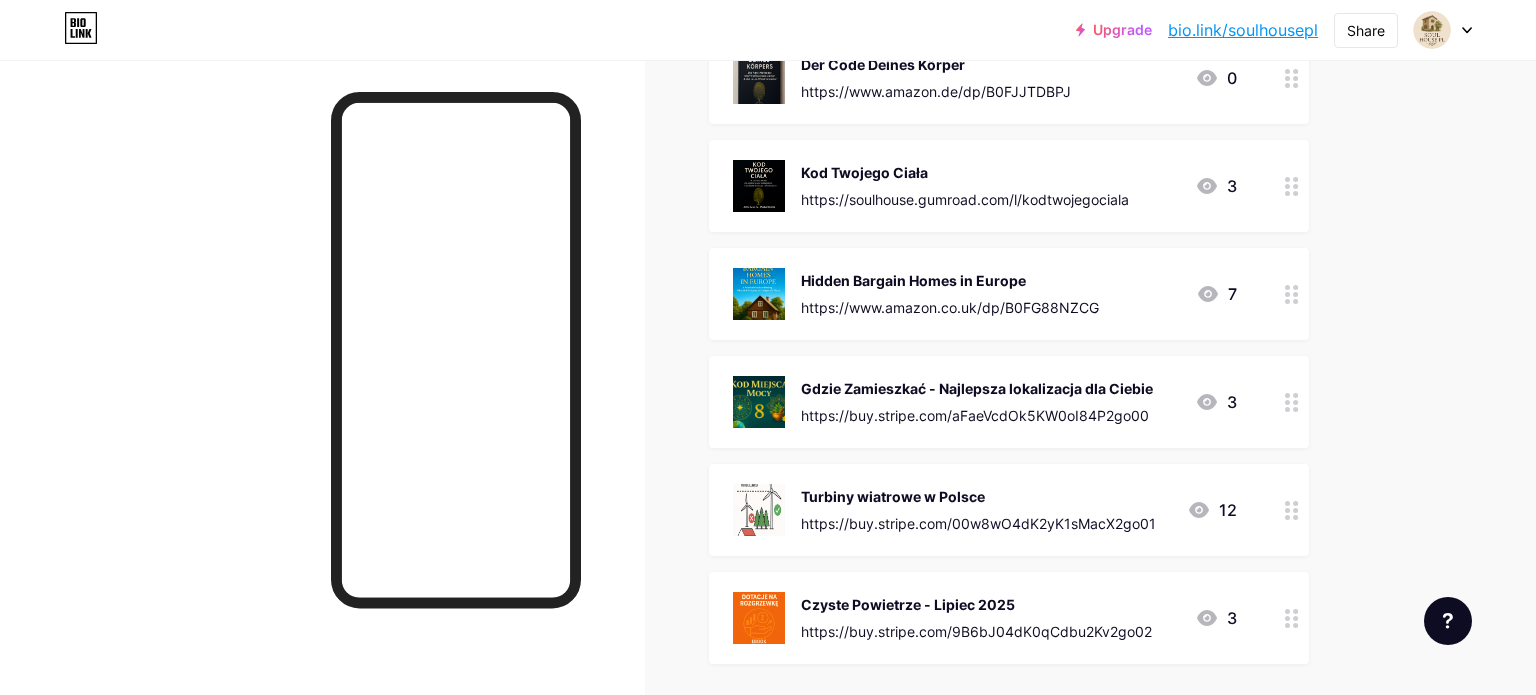 scroll, scrollTop: 746, scrollLeft: 0, axis: vertical 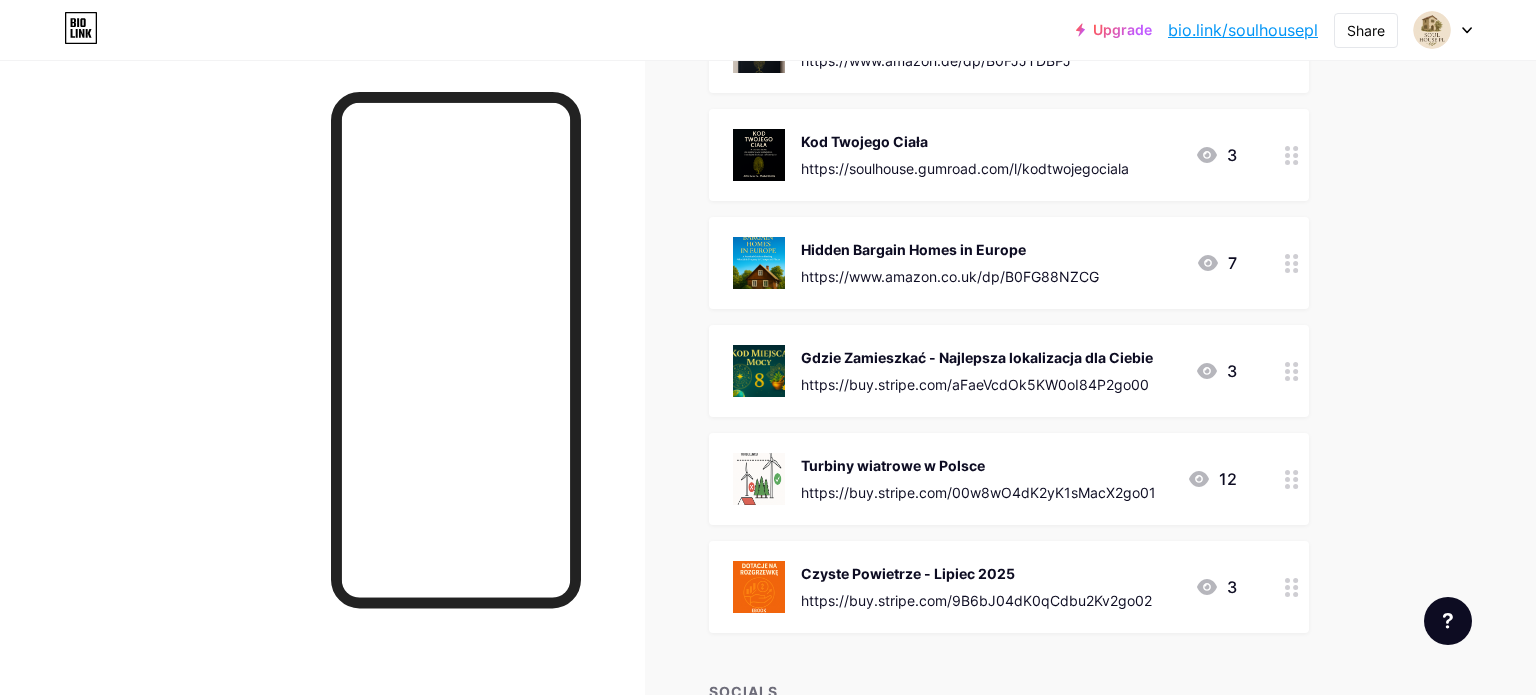 click on "https://buy.stripe.com/00w8wO4dK2yK1sMacX2go01" at bounding box center (978, 492) 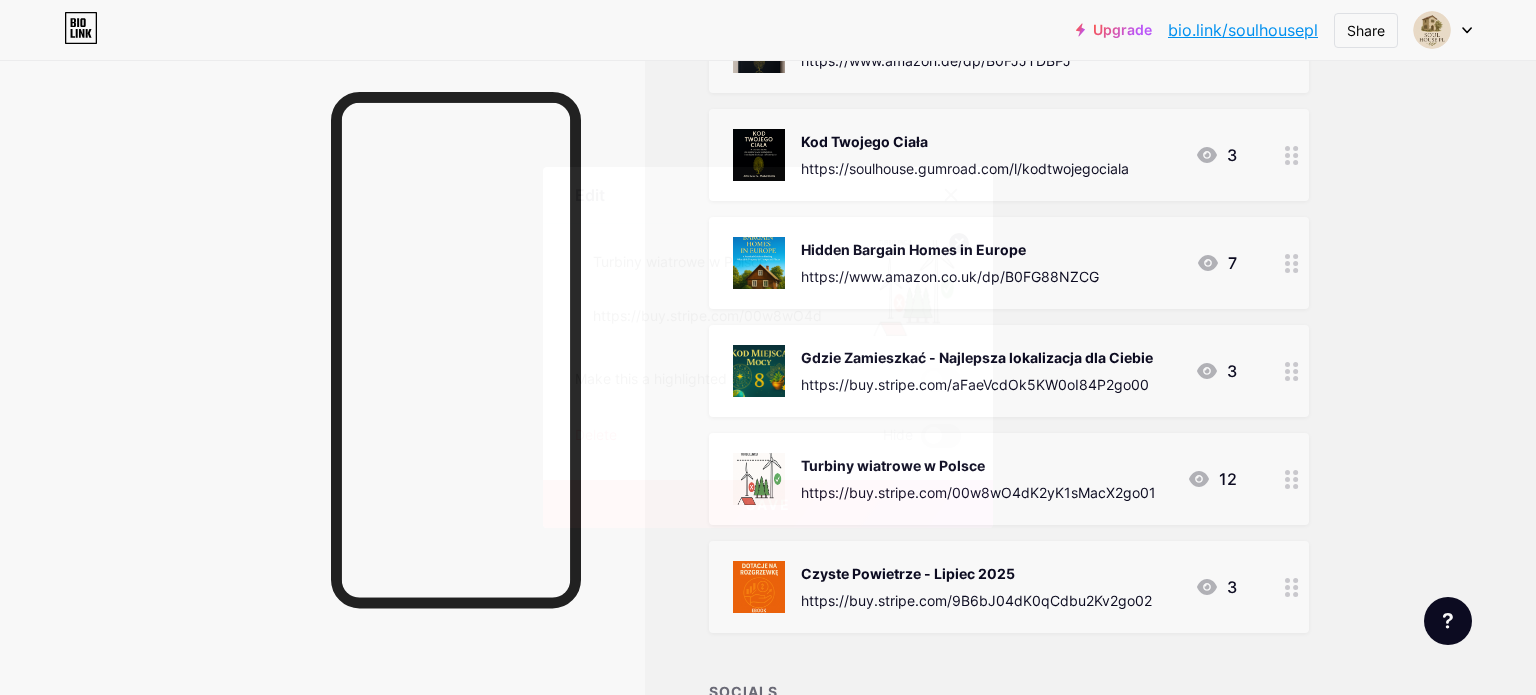 click at bounding box center [941, 436] 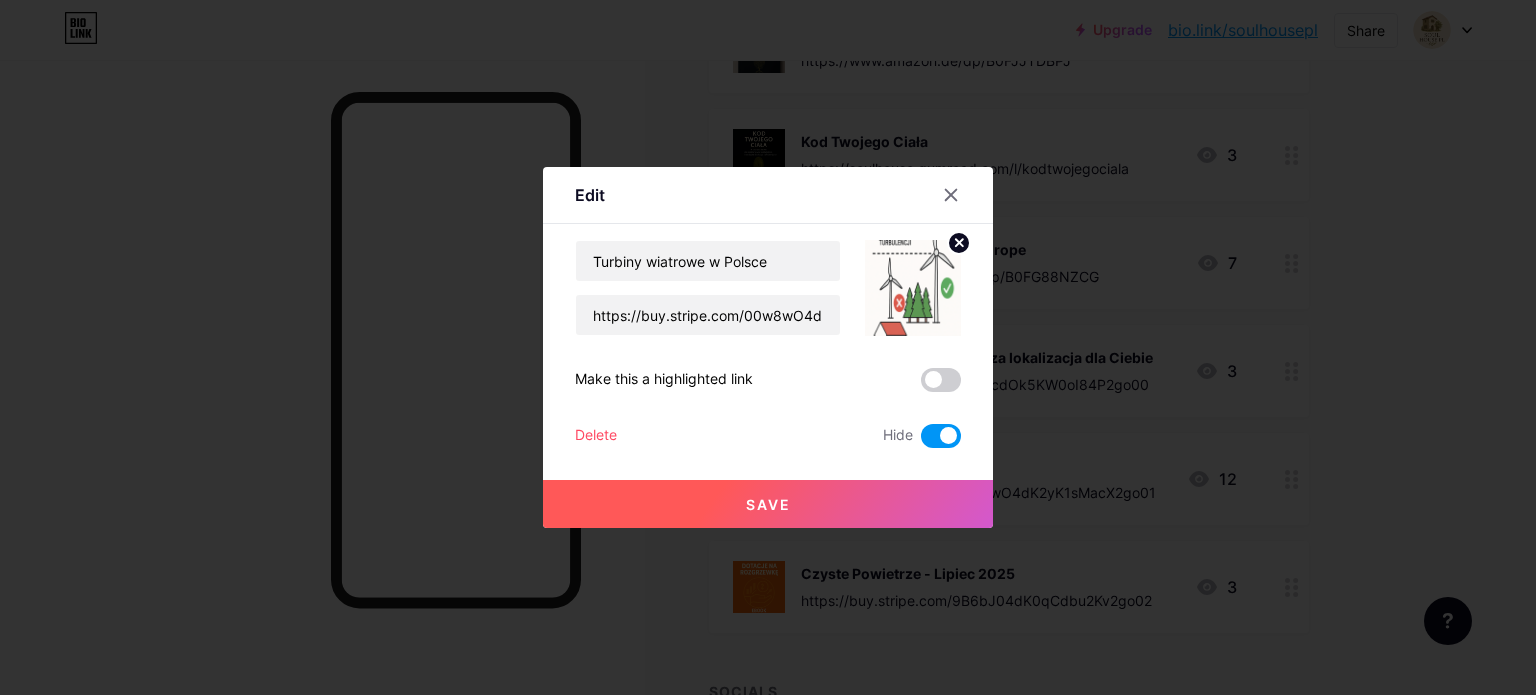 click on "Save" at bounding box center (768, 504) 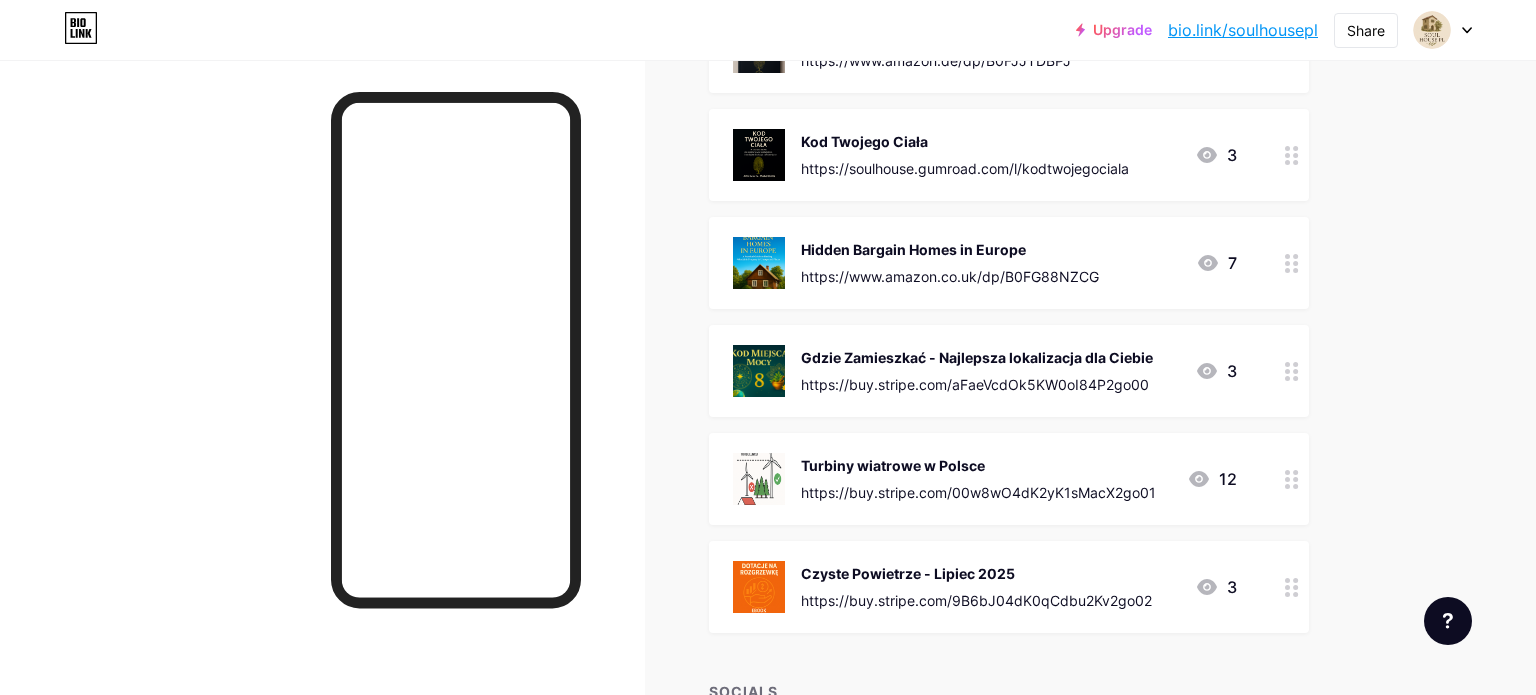 click on "Czyste Powietrze - Lipiec 2025 mailto:soulhouse.pro@gmail.com?subject=Free%20Reader%20Snapshot%20Request" at bounding box center (976, 587) 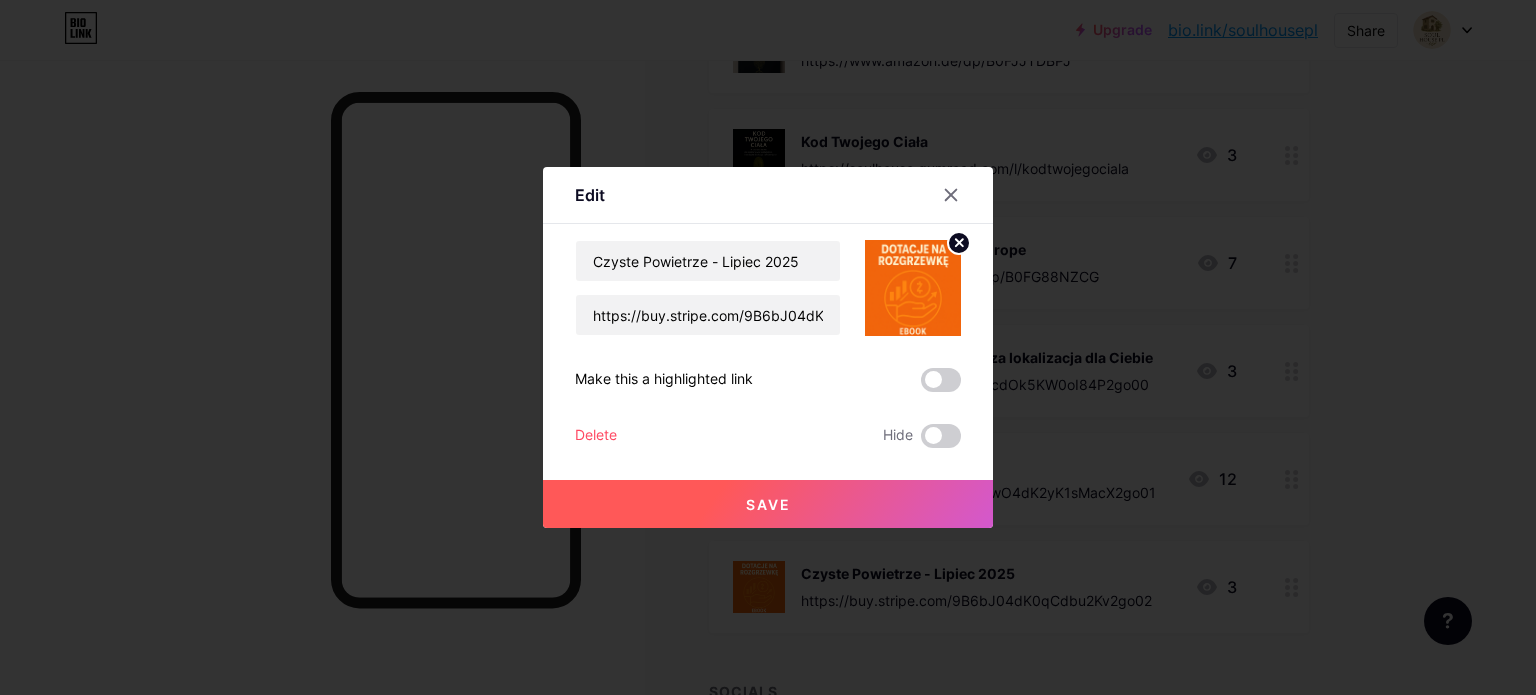 click on "Save" at bounding box center [768, 504] 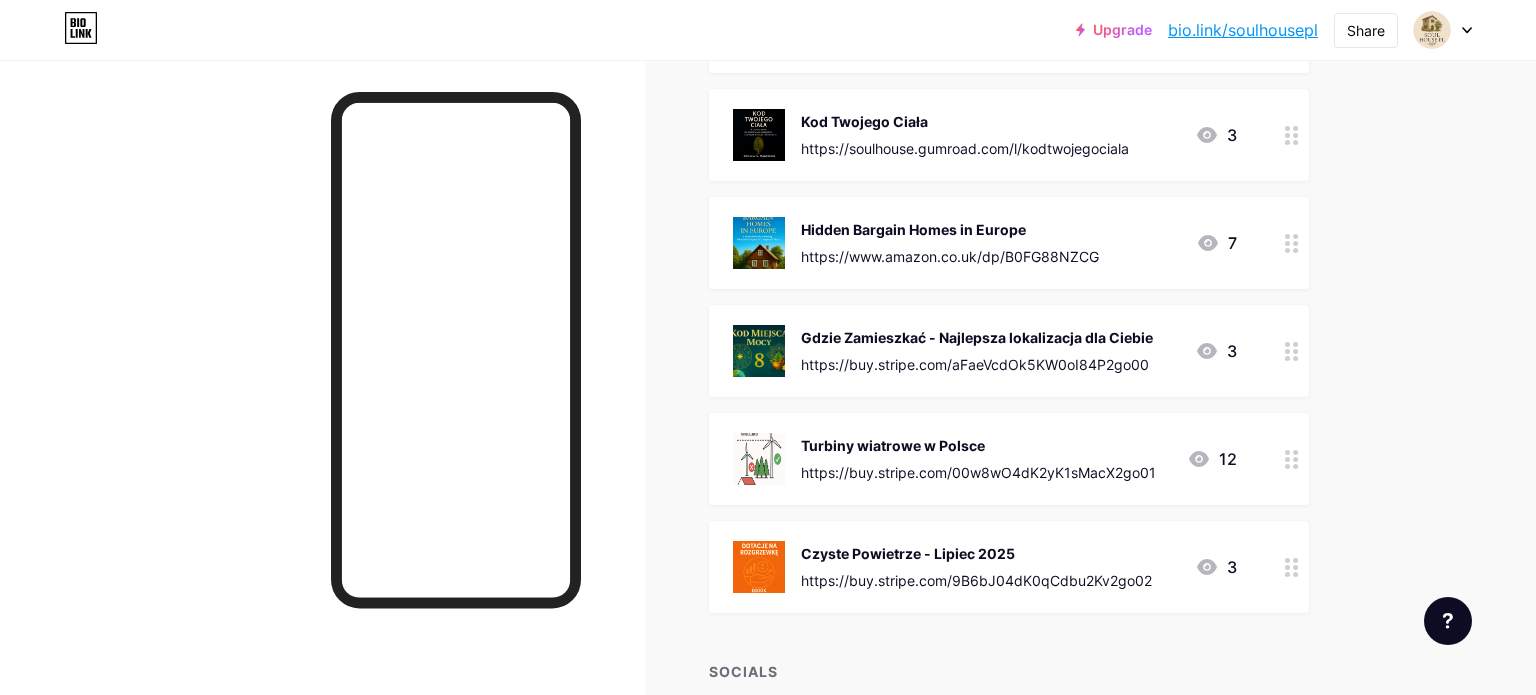 scroll, scrollTop: 756, scrollLeft: 0, axis: vertical 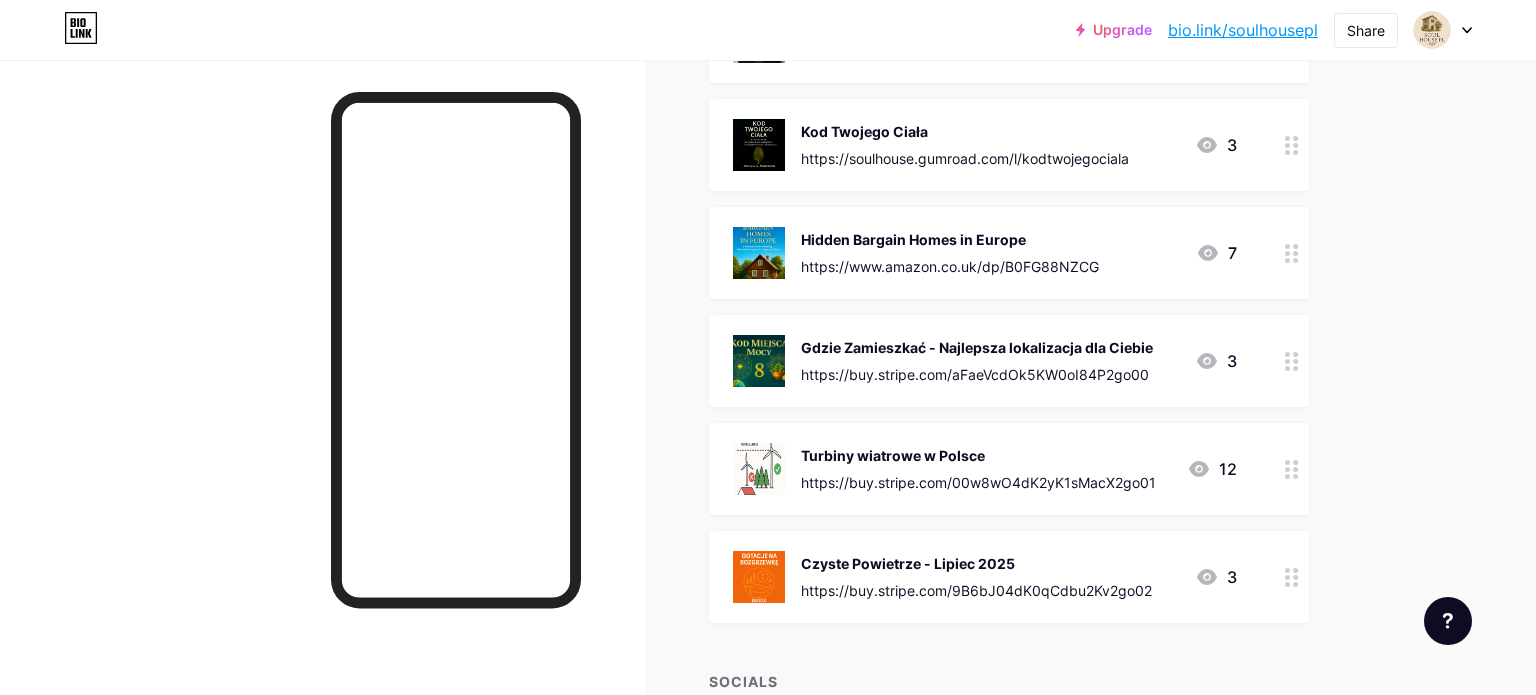 click on "Czyste Powietrze - Lipiec 2025" at bounding box center (976, 563) 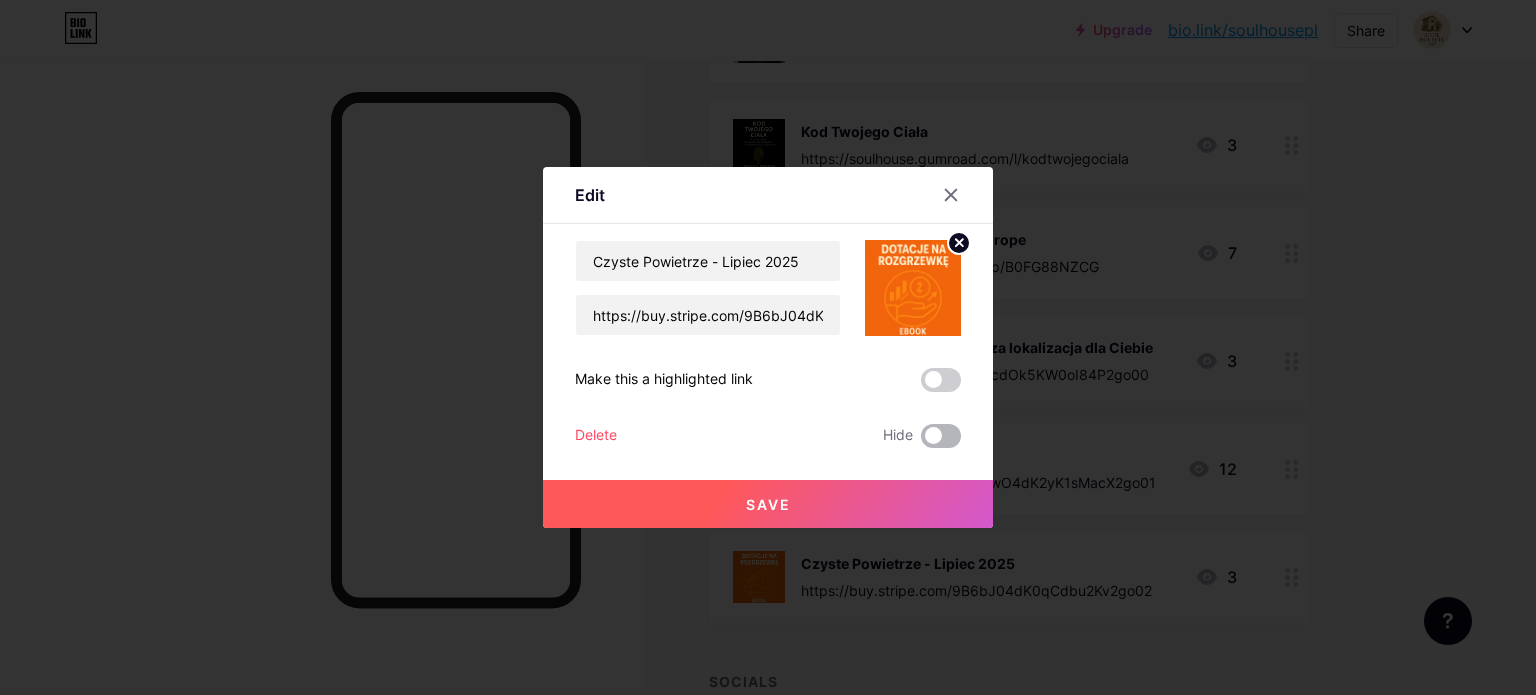 click at bounding box center [941, 436] 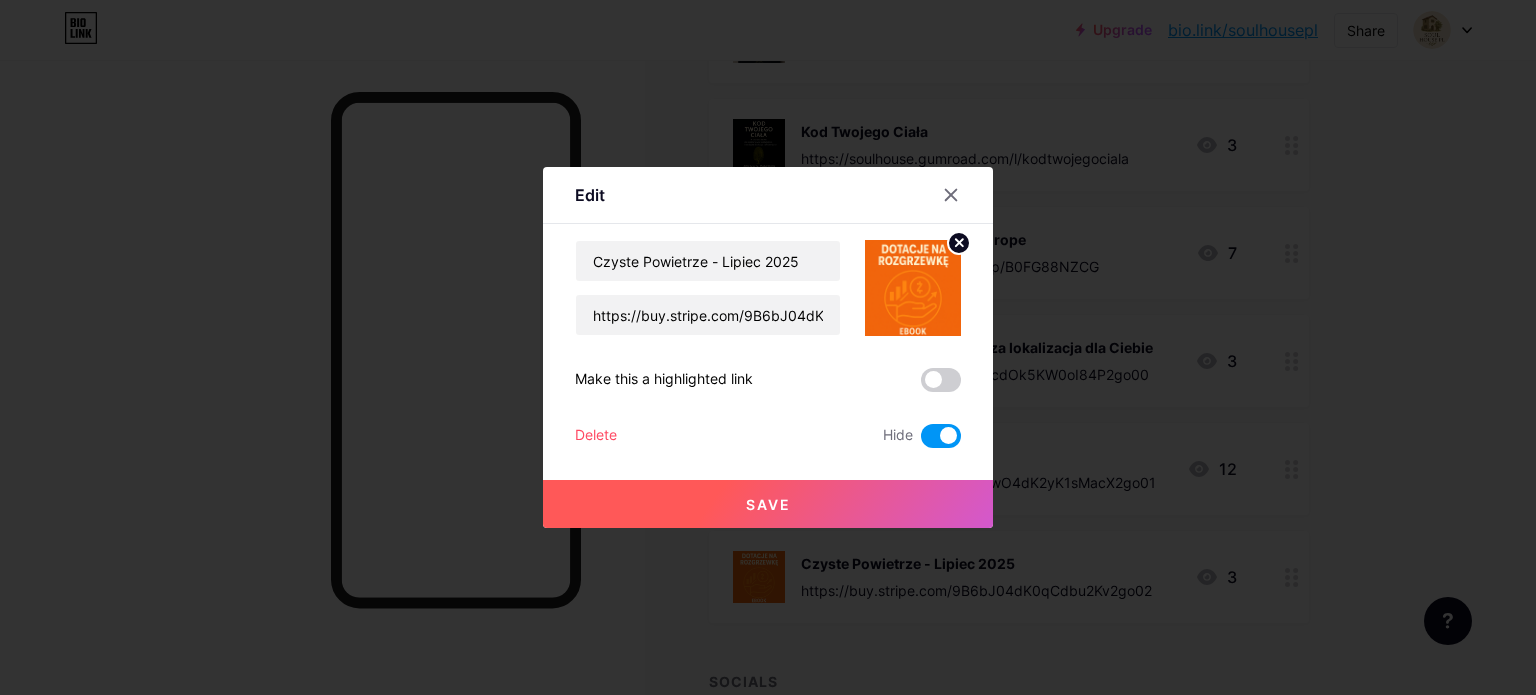 click on "Save" at bounding box center [768, 504] 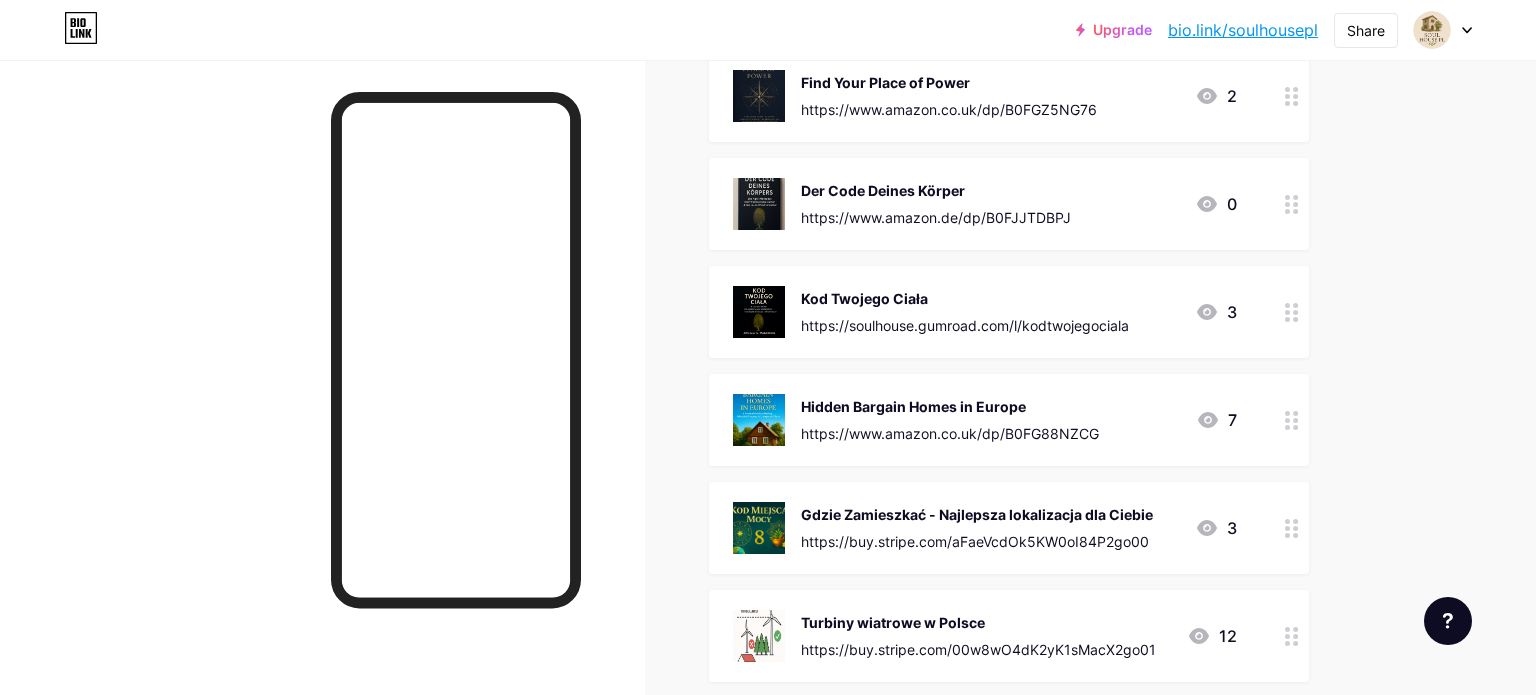 scroll, scrollTop: 588, scrollLeft: 0, axis: vertical 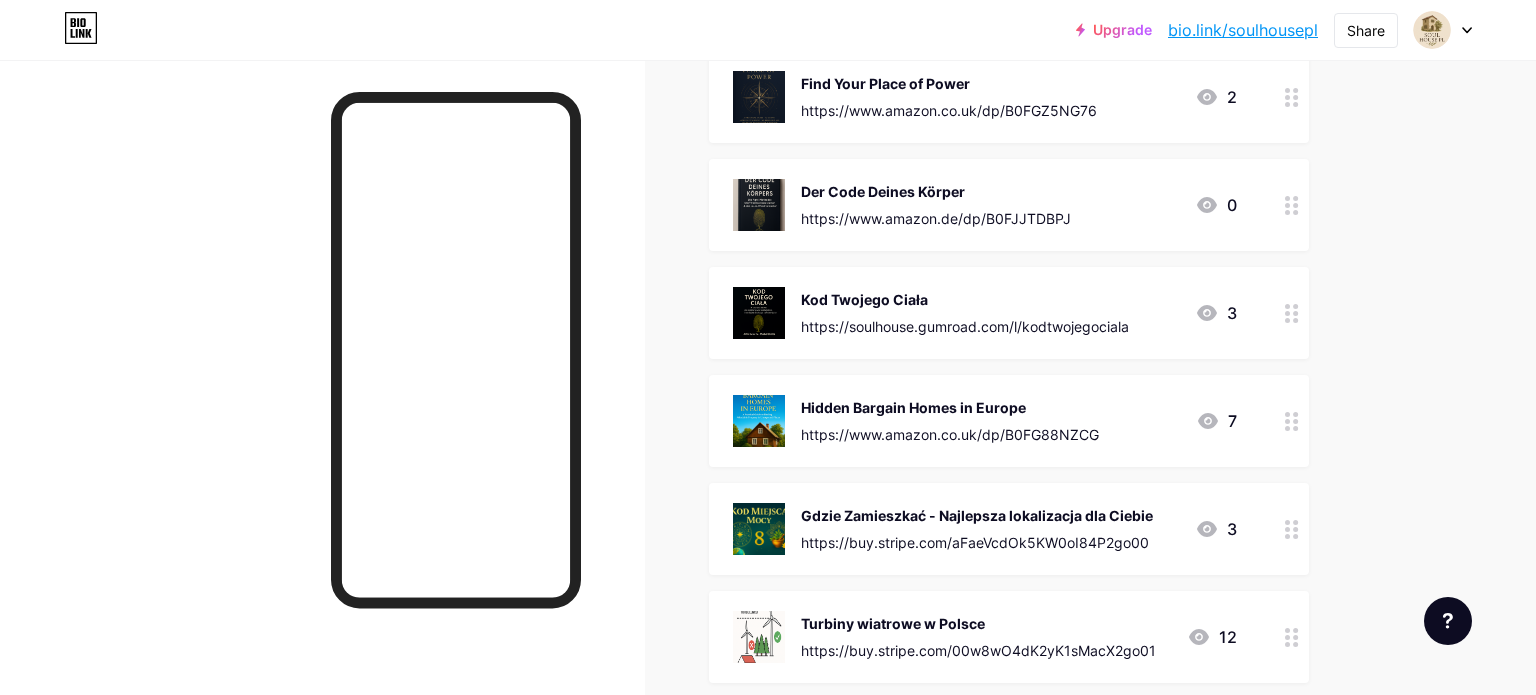 click on "Kod Twojego Ciała" at bounding box center (965, 299) 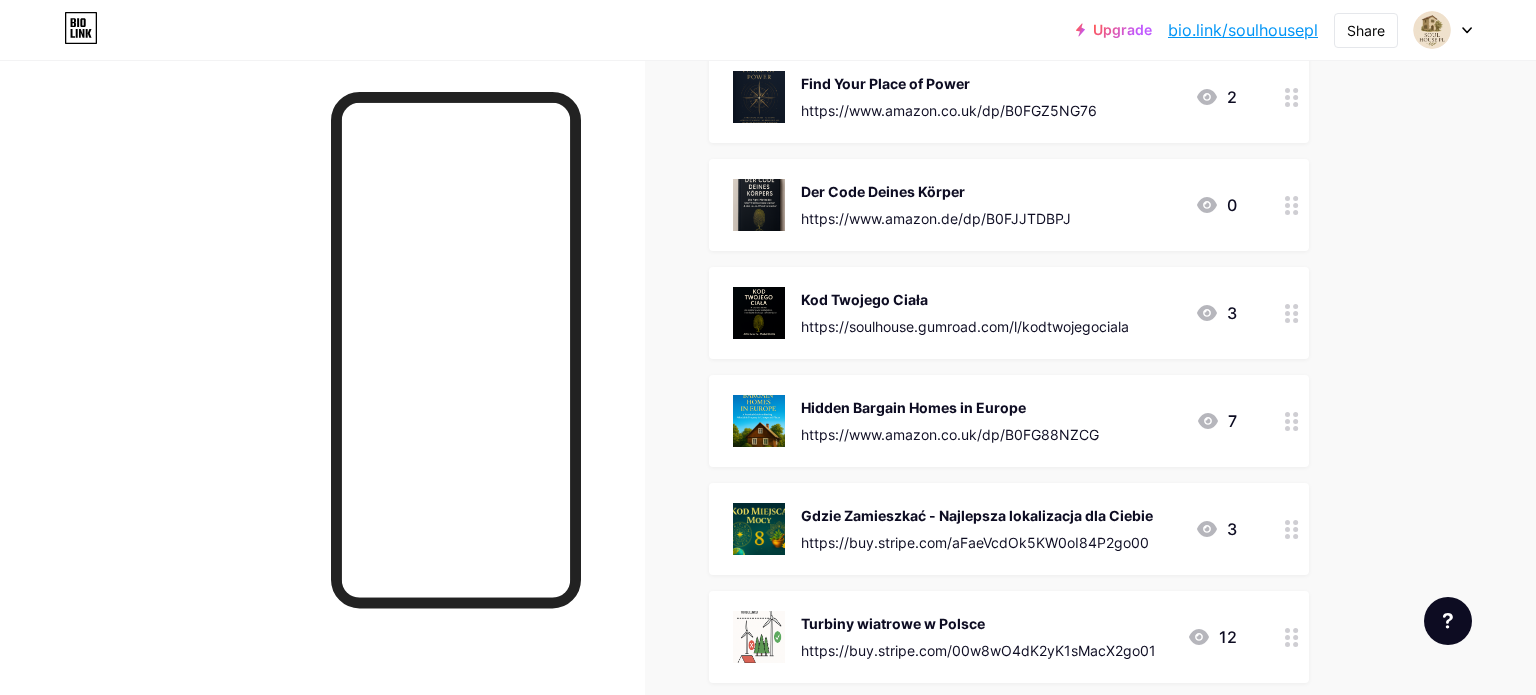 click at bounding box center (941, 436) 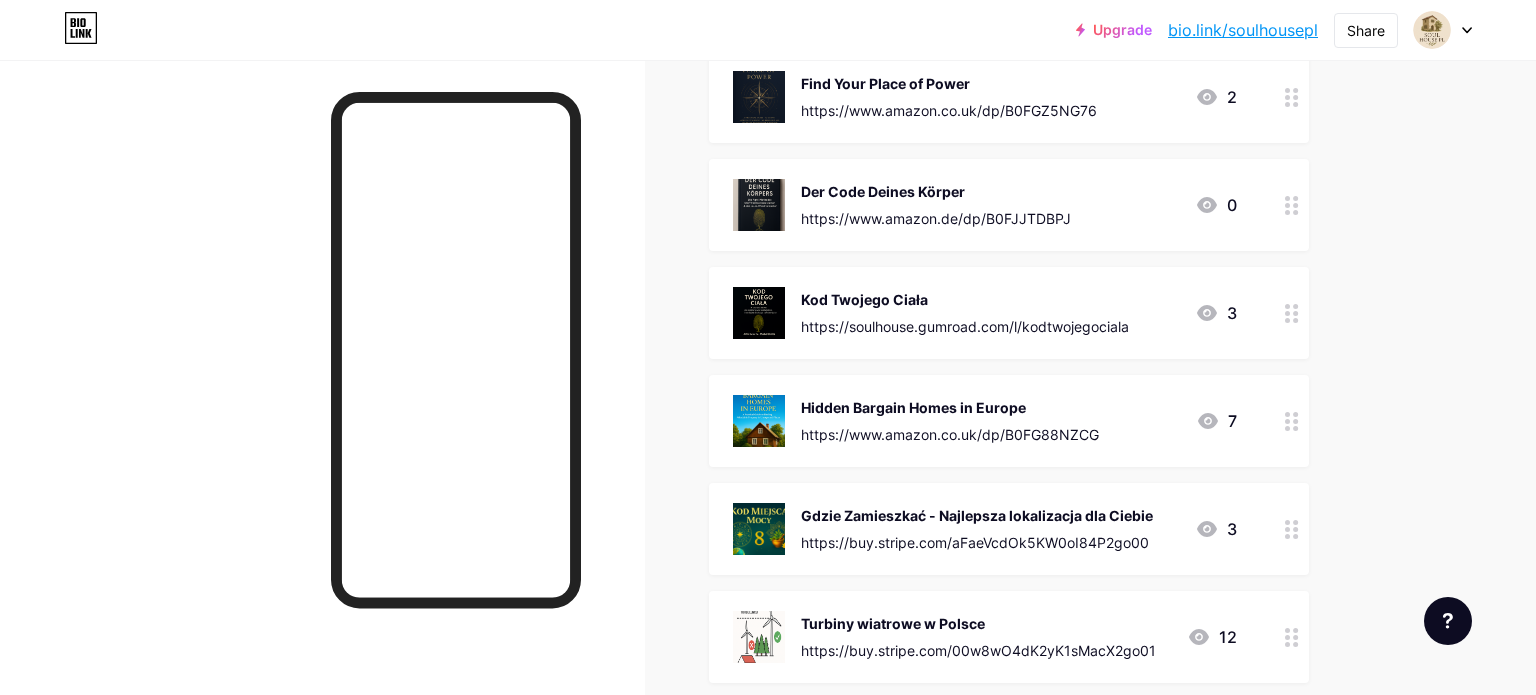 click at bounding box center [921, 441] 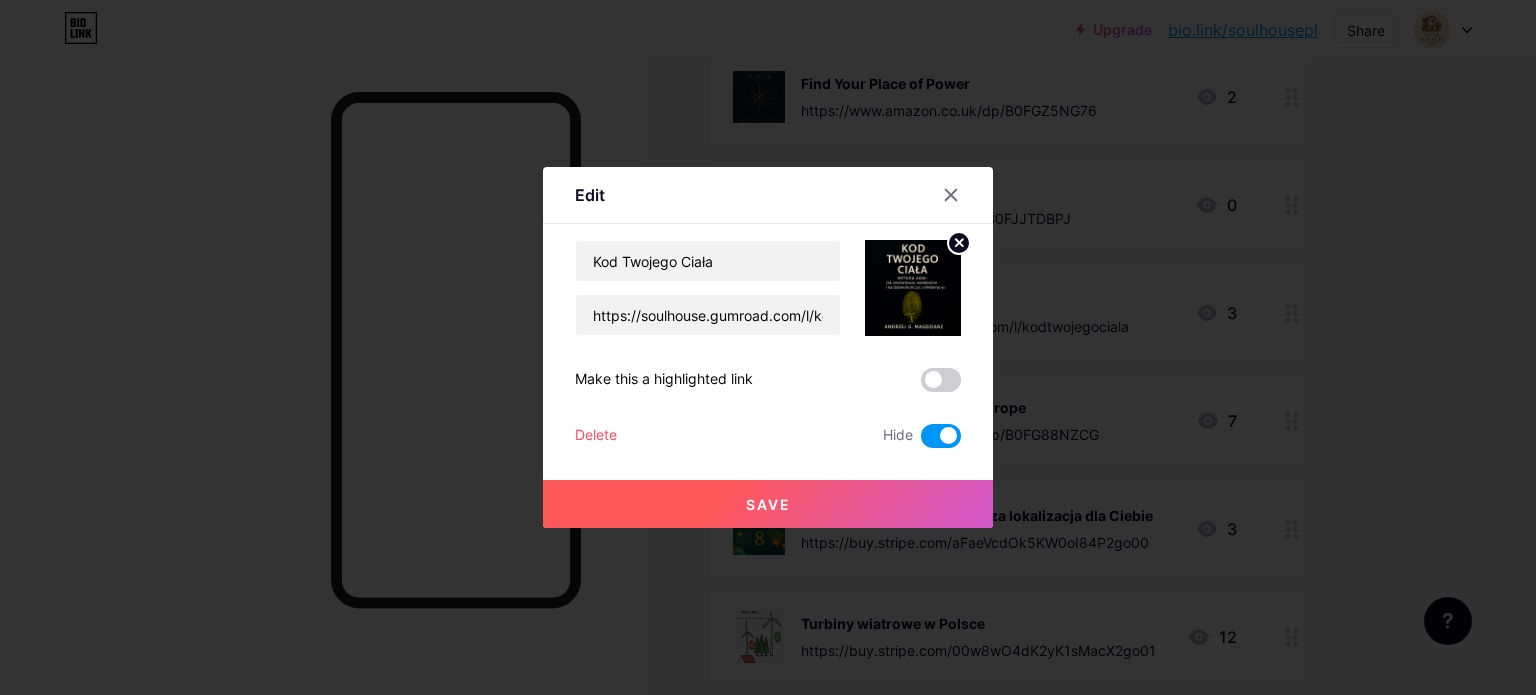 click at bounding box center (941, 436) 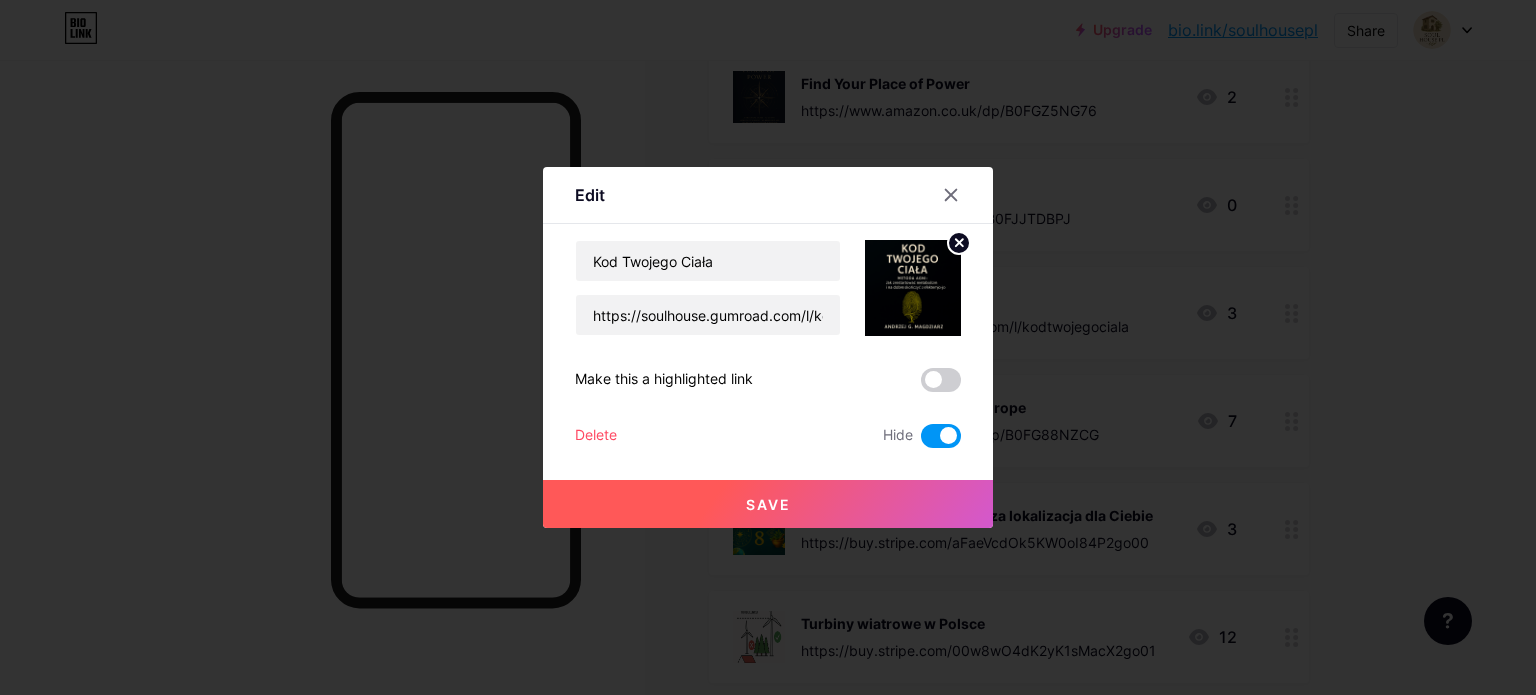 click at bounding box center (921, 441) 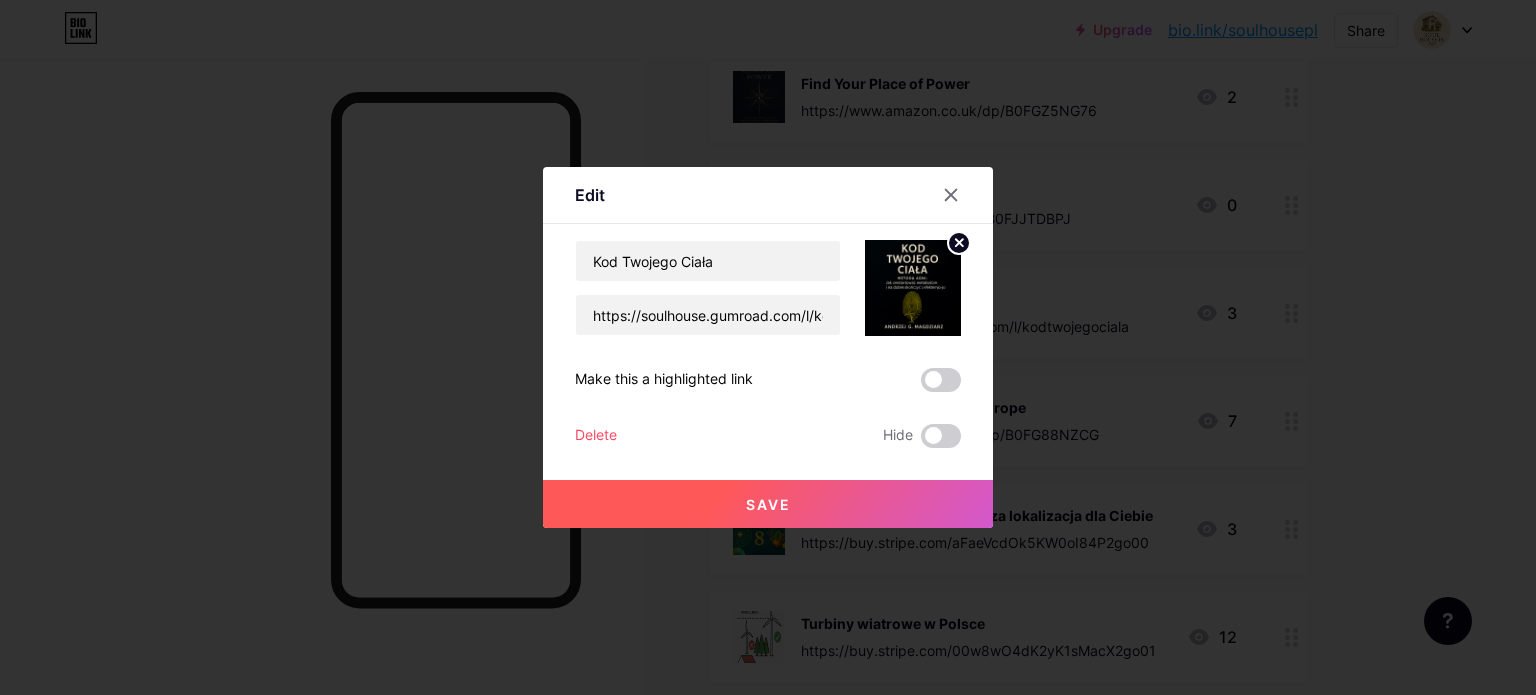 click on "Save" at bounding box center (768, 504) 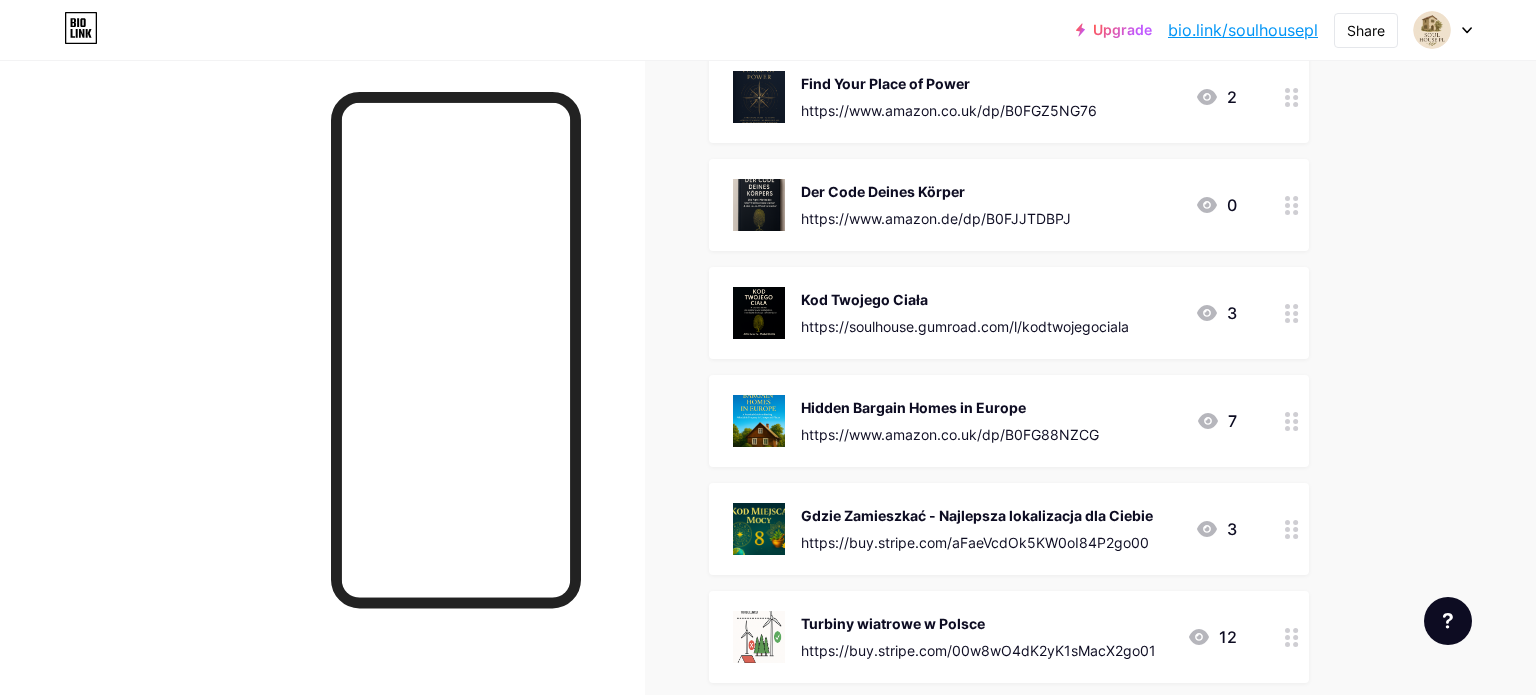 click at bounding box center [322, 407] 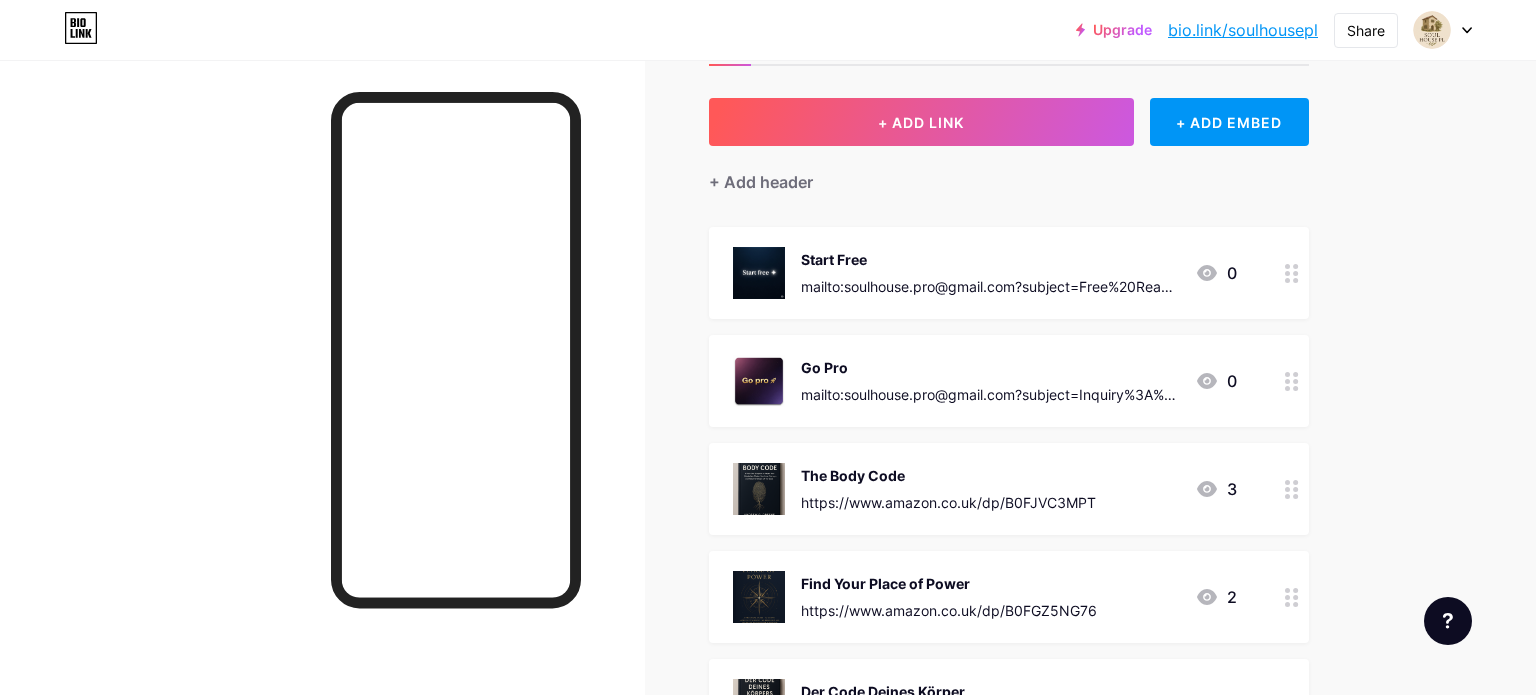 scroll, scrollTop: 0, scrollLeft: 0, axis: both 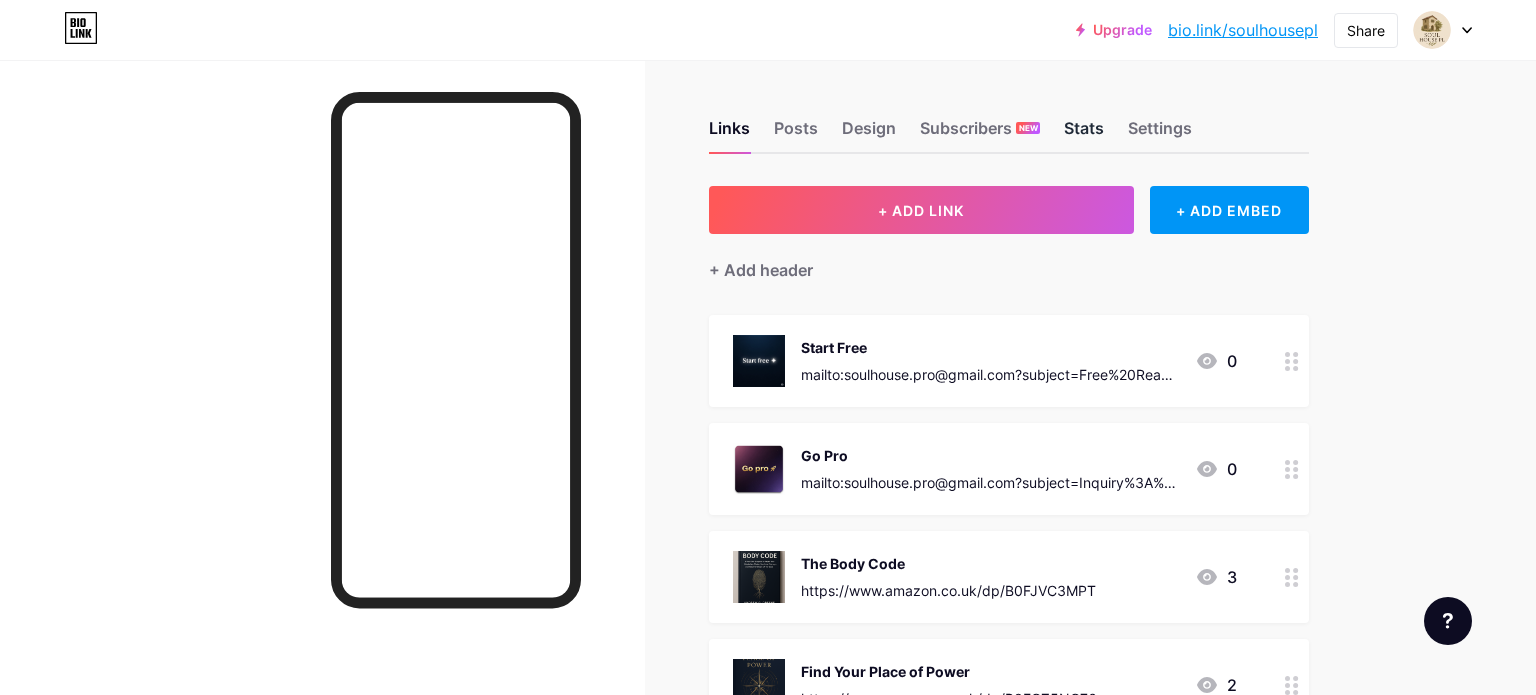 click on "Stats" at bounding box center [1084, 134] 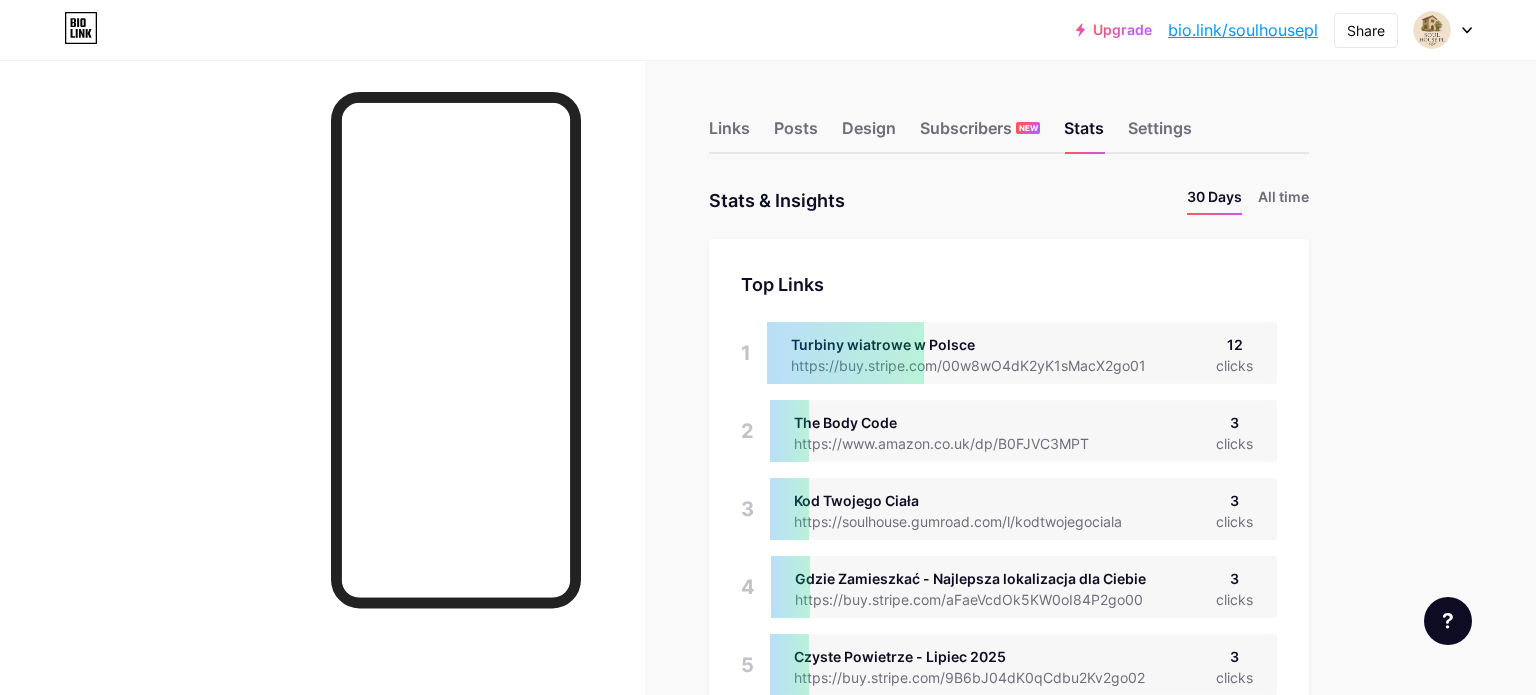 scroll, scrollTop: 999304, scrollLeft: 998464, axis: both 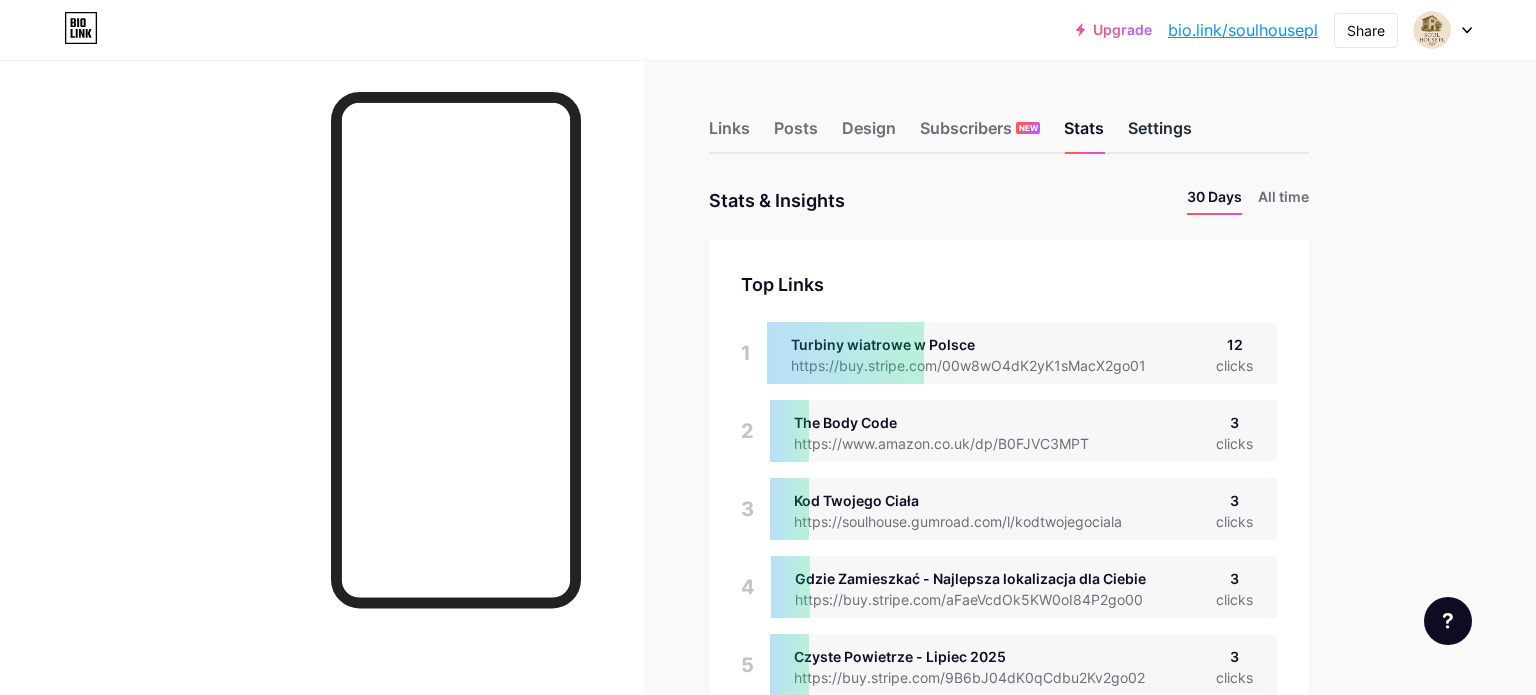 click on "Settings" at bounding box center (1160, 134) 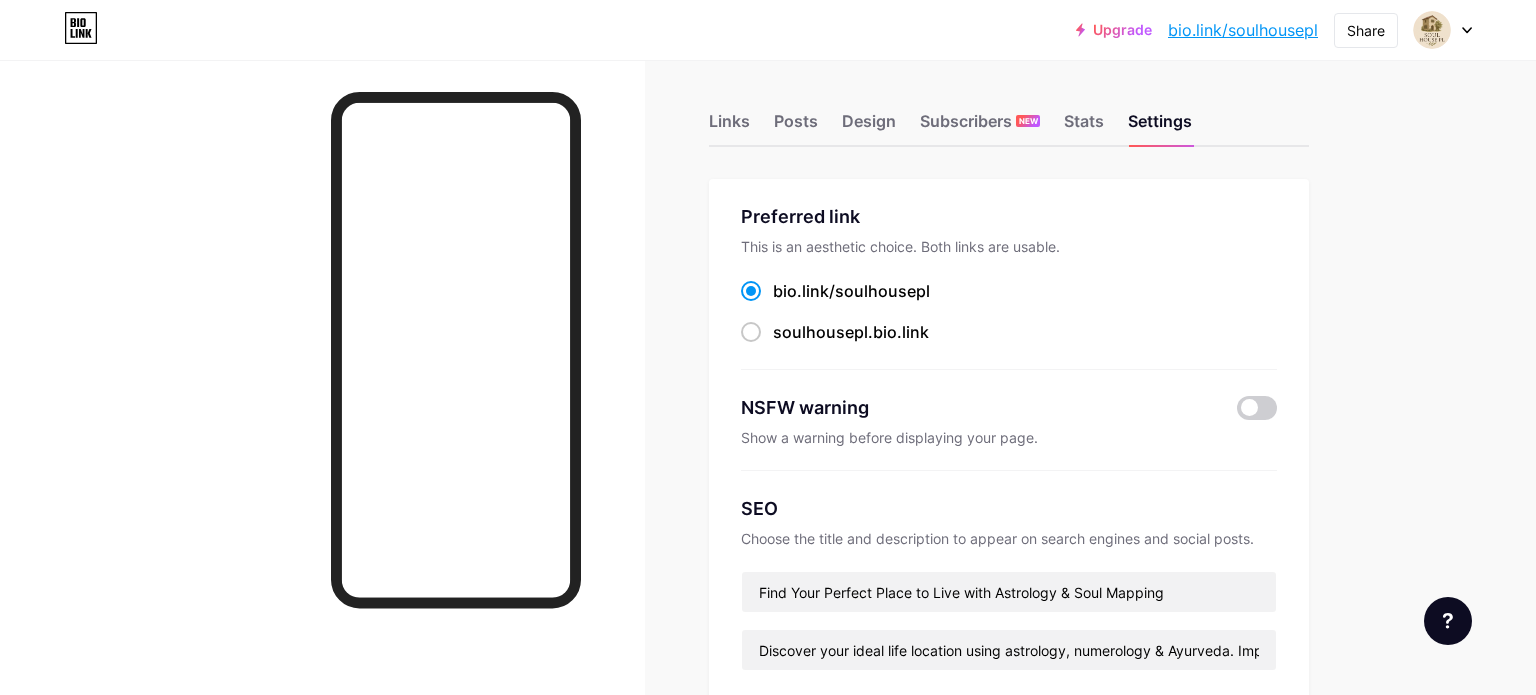 scroll, scrollTop: 0, scrollLeft: 0, axis: both 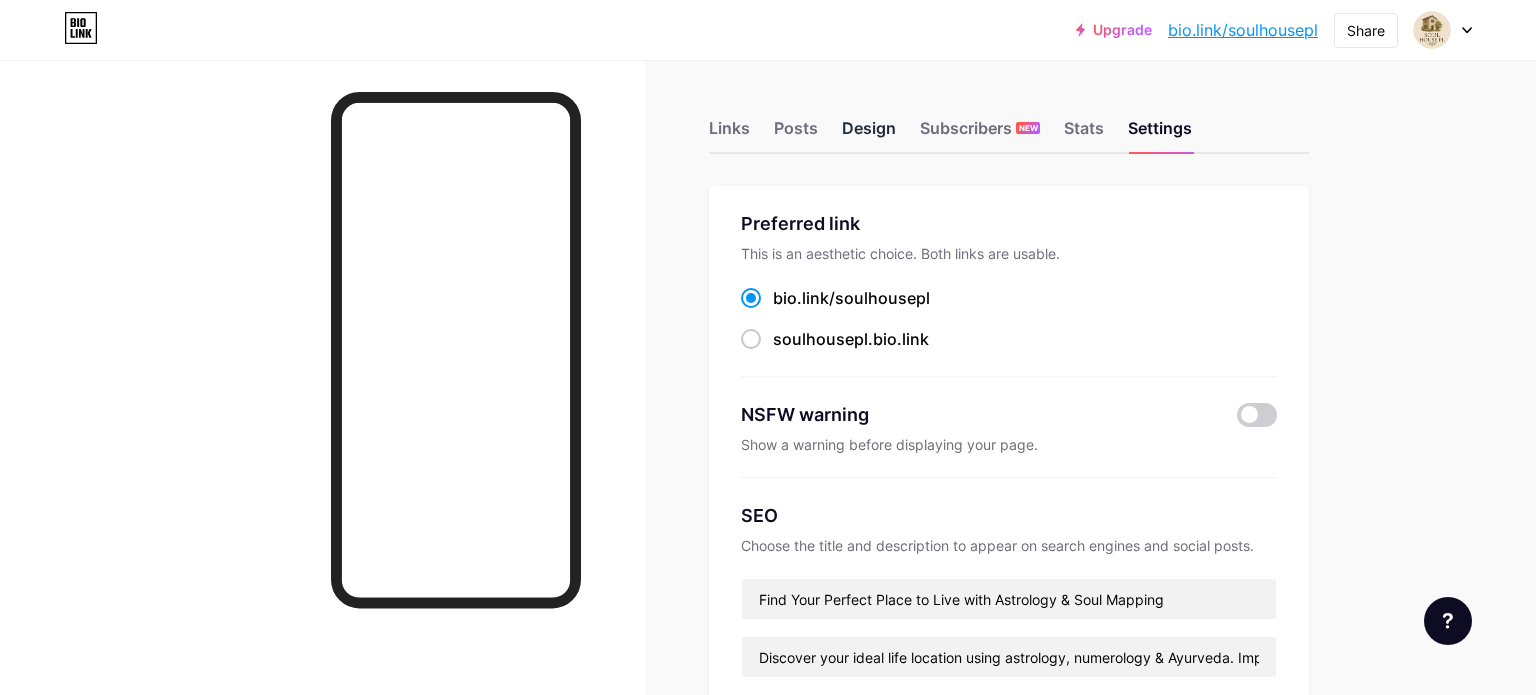 click on "Design" at bounding box center [869, 134] 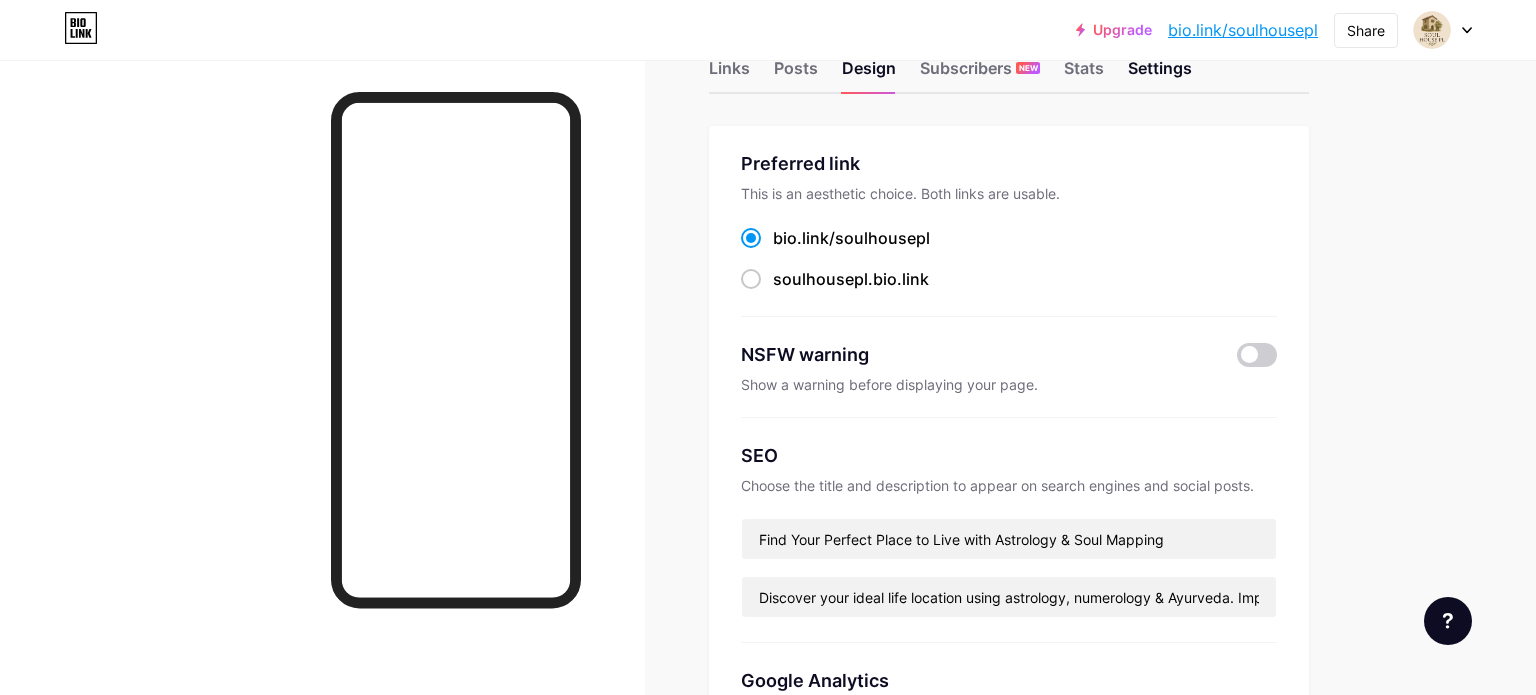 scroll, scrollTop: 63, scrollLeft: 0, axis: vertical 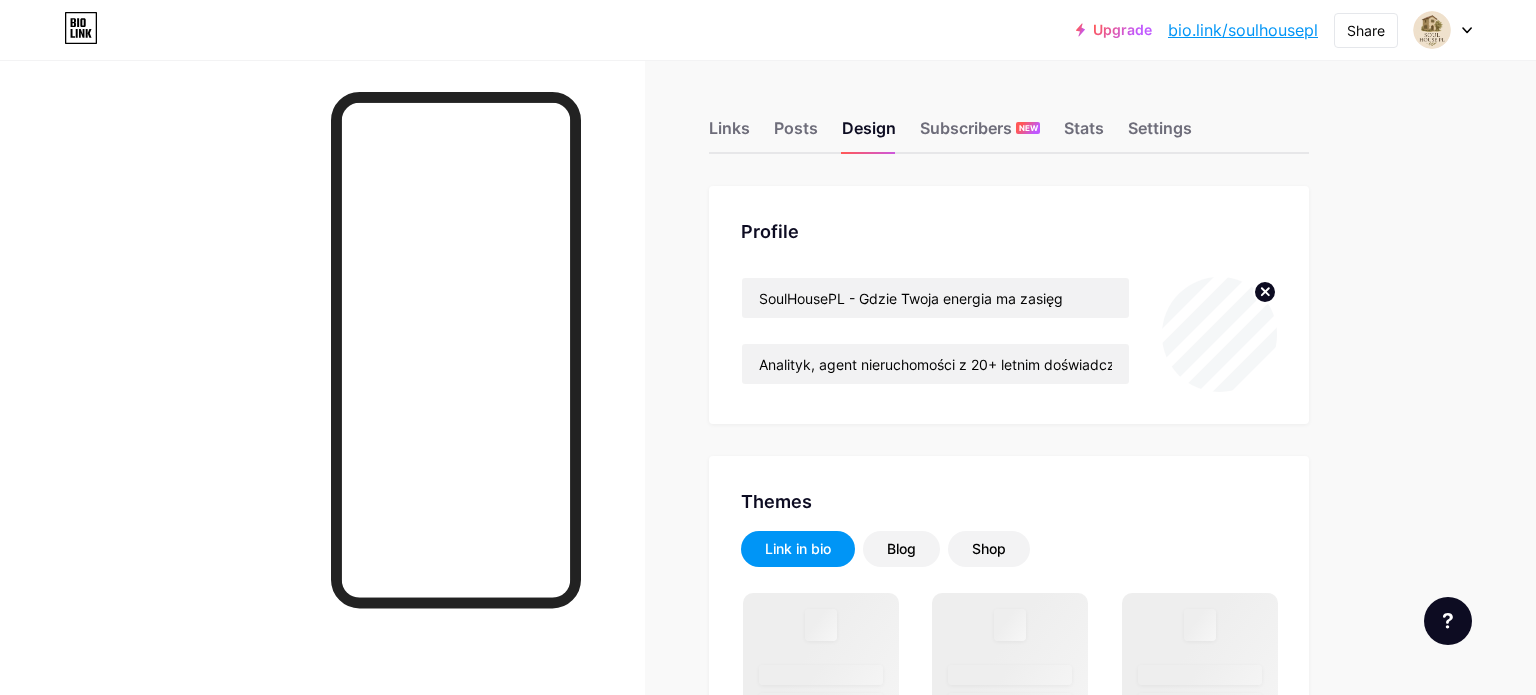click at bounding box center (322, 407) 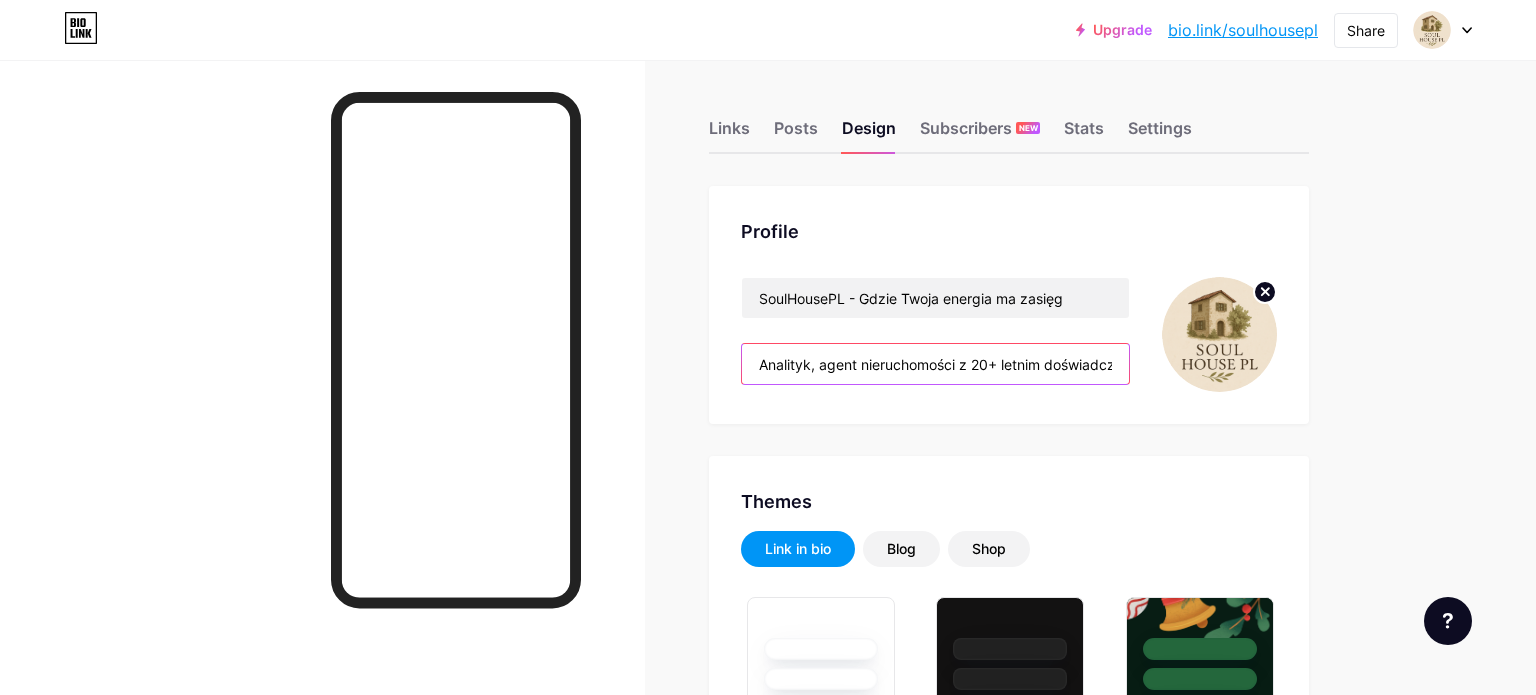 type on "#32624c" 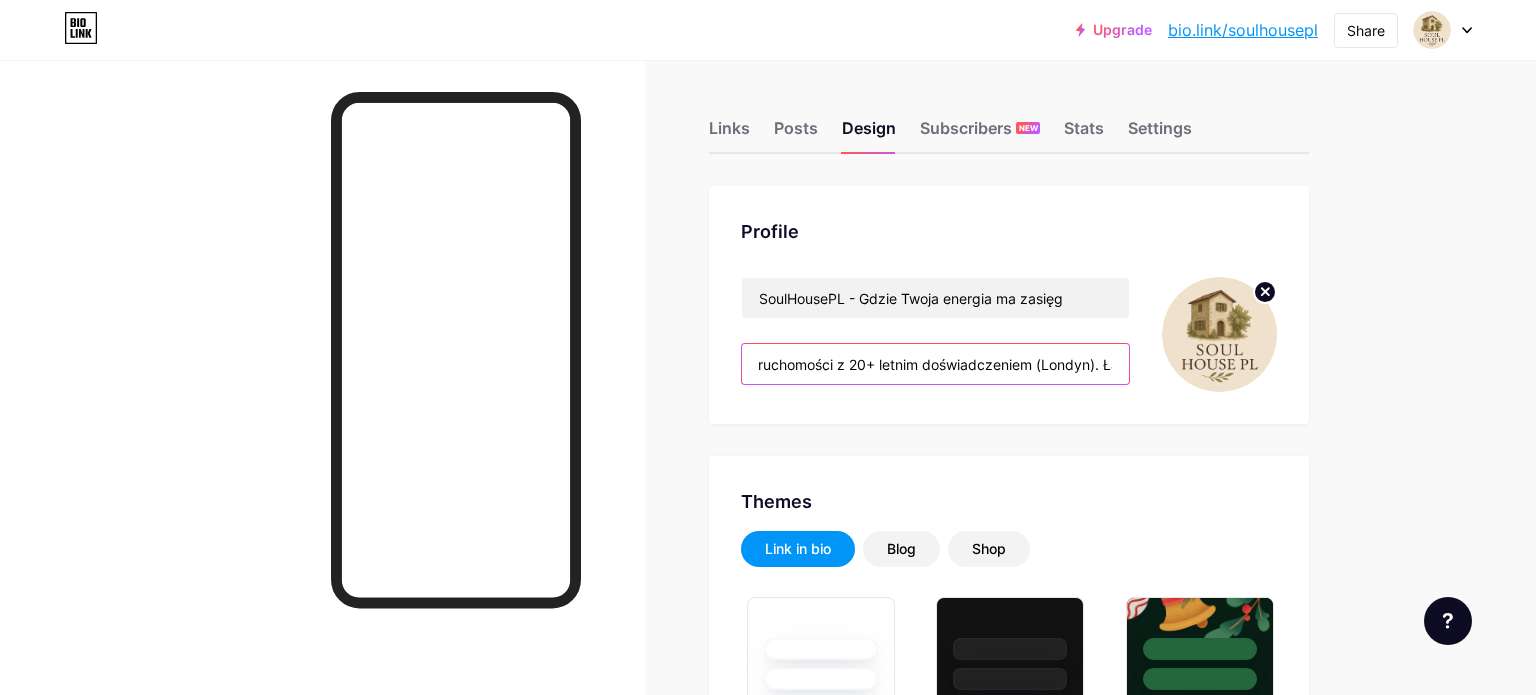 scroll, scrollTop: 0, scrollLeft: 1628, axis: horizontal 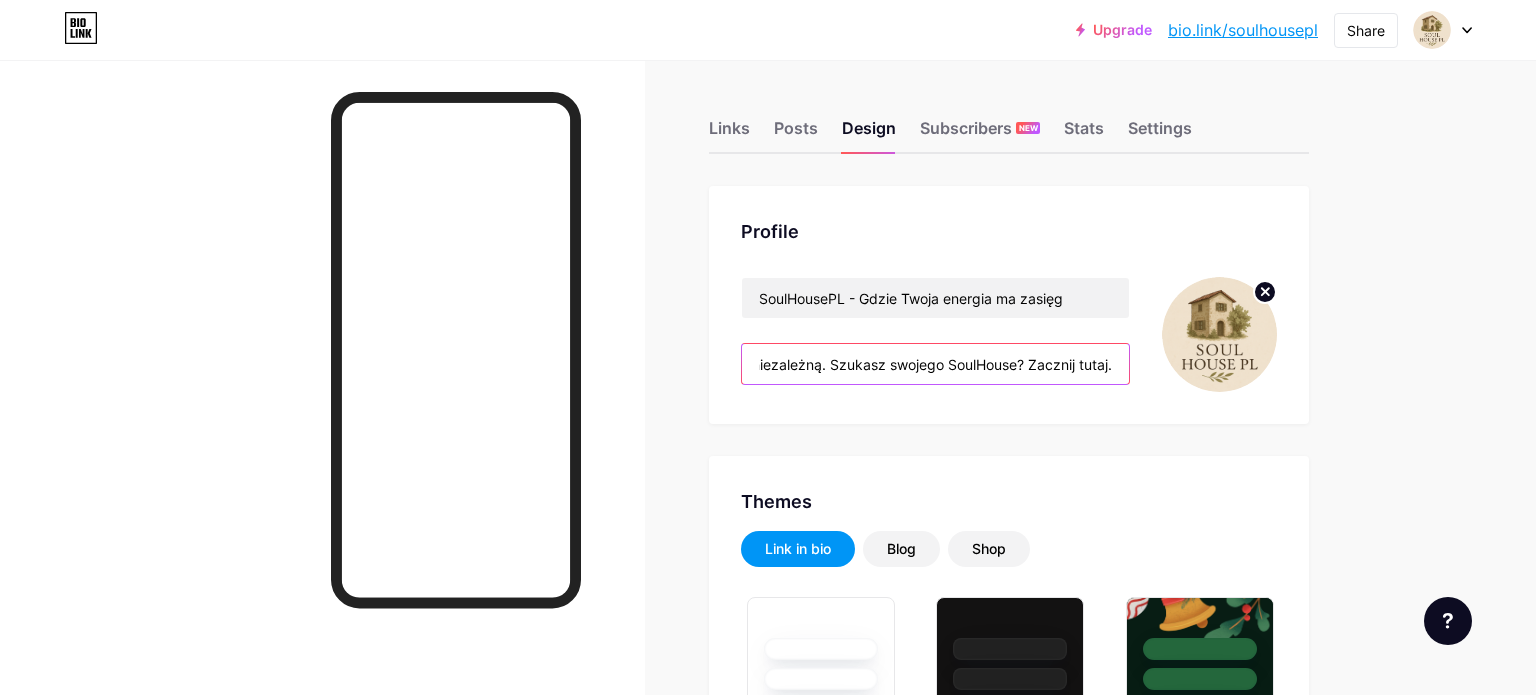 drag, startPoint x: 758, startPoint y: 364, endPoint x: 1239, endPoint y: 377, distance: 481.17563 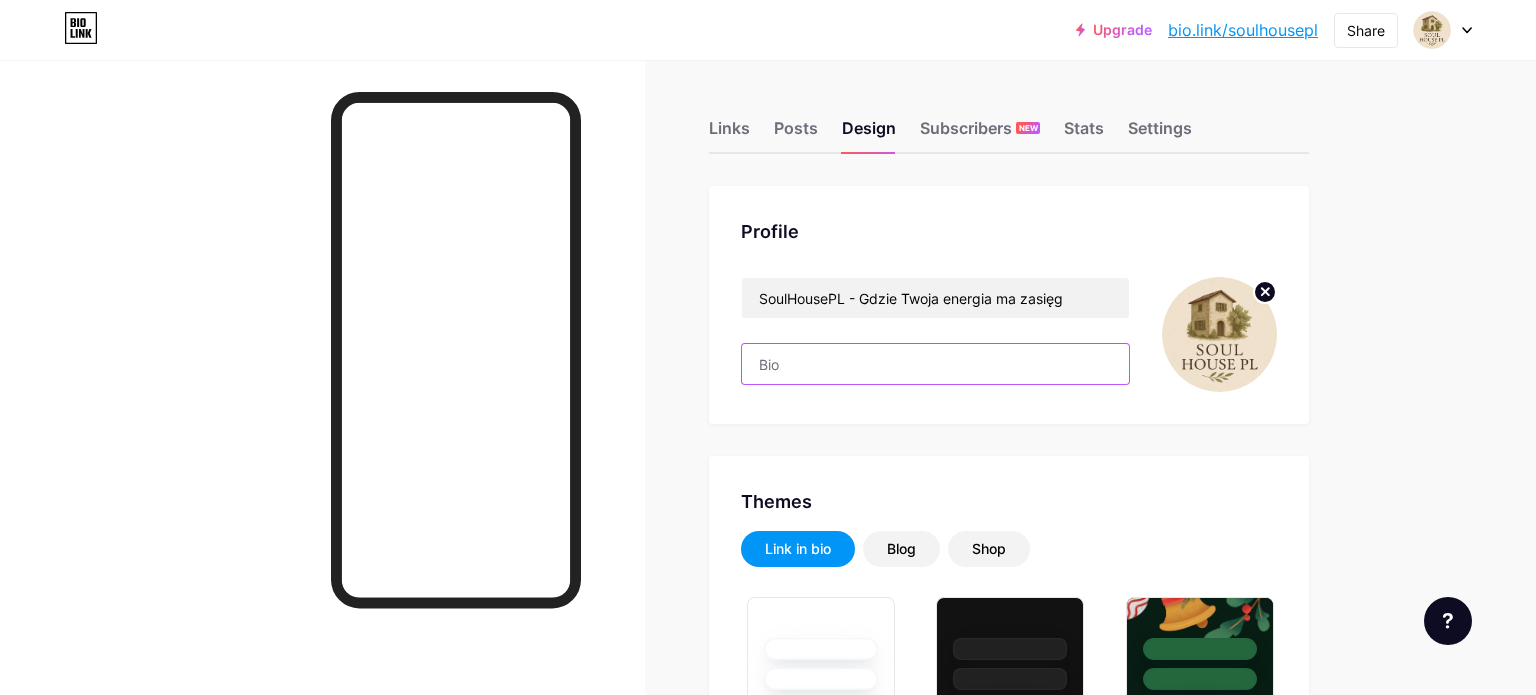scroll, scrollTop: 0, scrollLeft: 0, axis: both 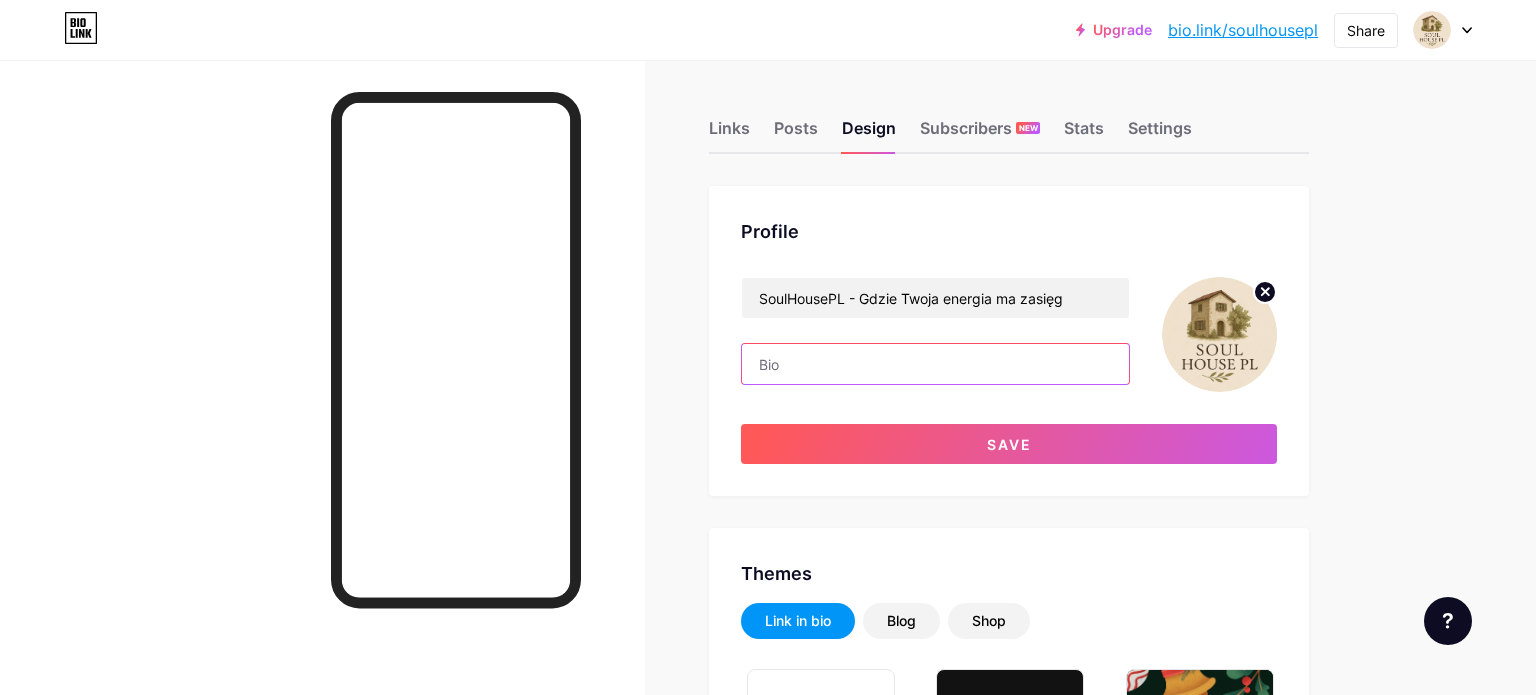 paste on "🇵🇱 Polski: A.G. Greene (Andrzej G. Magdziarz) Autor i przewodnik. Odkrywam mapy do bogatszego życia – Twojej lokalizacji, zdrowia i energii. Znajdź temat, który Cię interesuje. 🇬🇧 Angielski: A.G. Greene Author & Guide. Exploring the maps to a richer life—your location, your health, your energy. Find the topic that speaks to you below. 🇩🇪 Niemiecki: A.G. Greene Autor & Guide. Ich erforsche die Landkarten zu einem reicheren Leben – Ihr Standort, Ihre Gesundheit, Ihre Energie. Finden Sie unten das T" 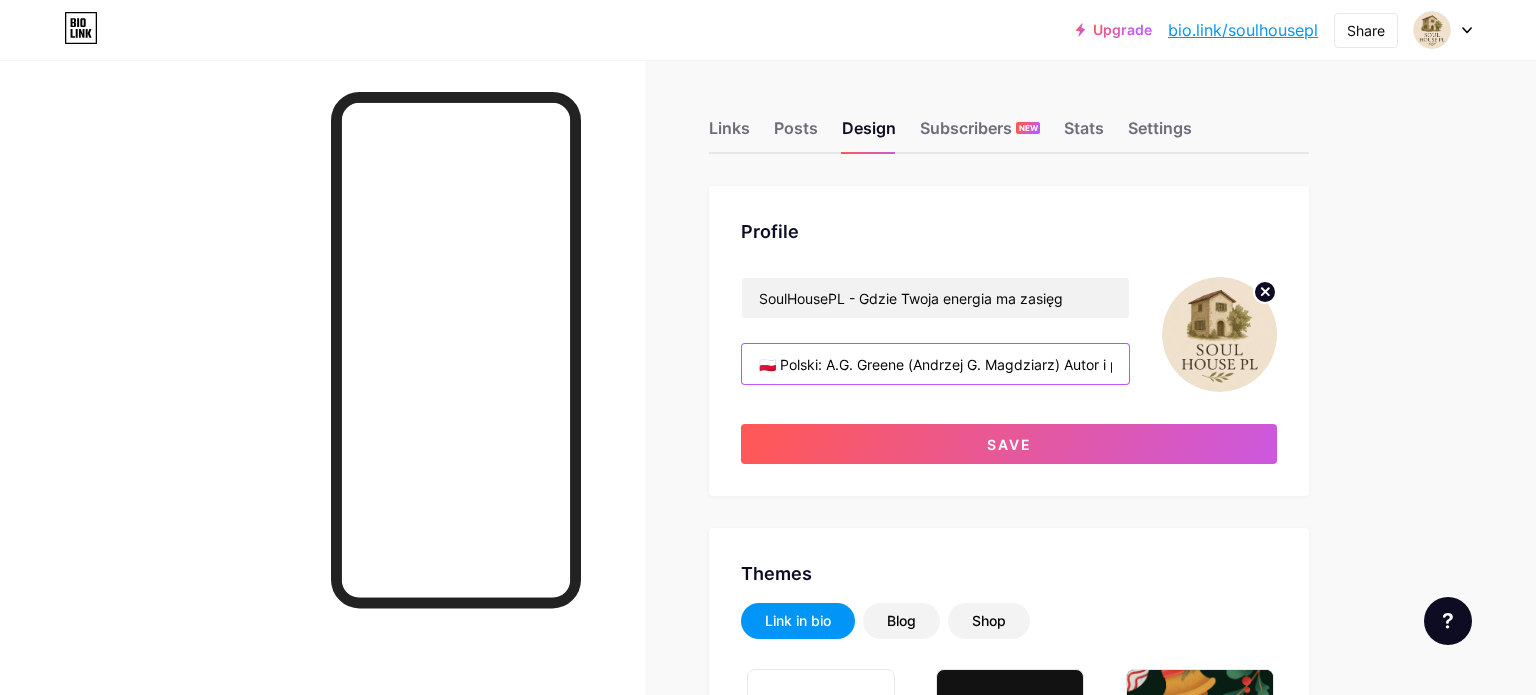 scroll, scrollTop: 0, scrollLeft: 2975, axis: horizontal 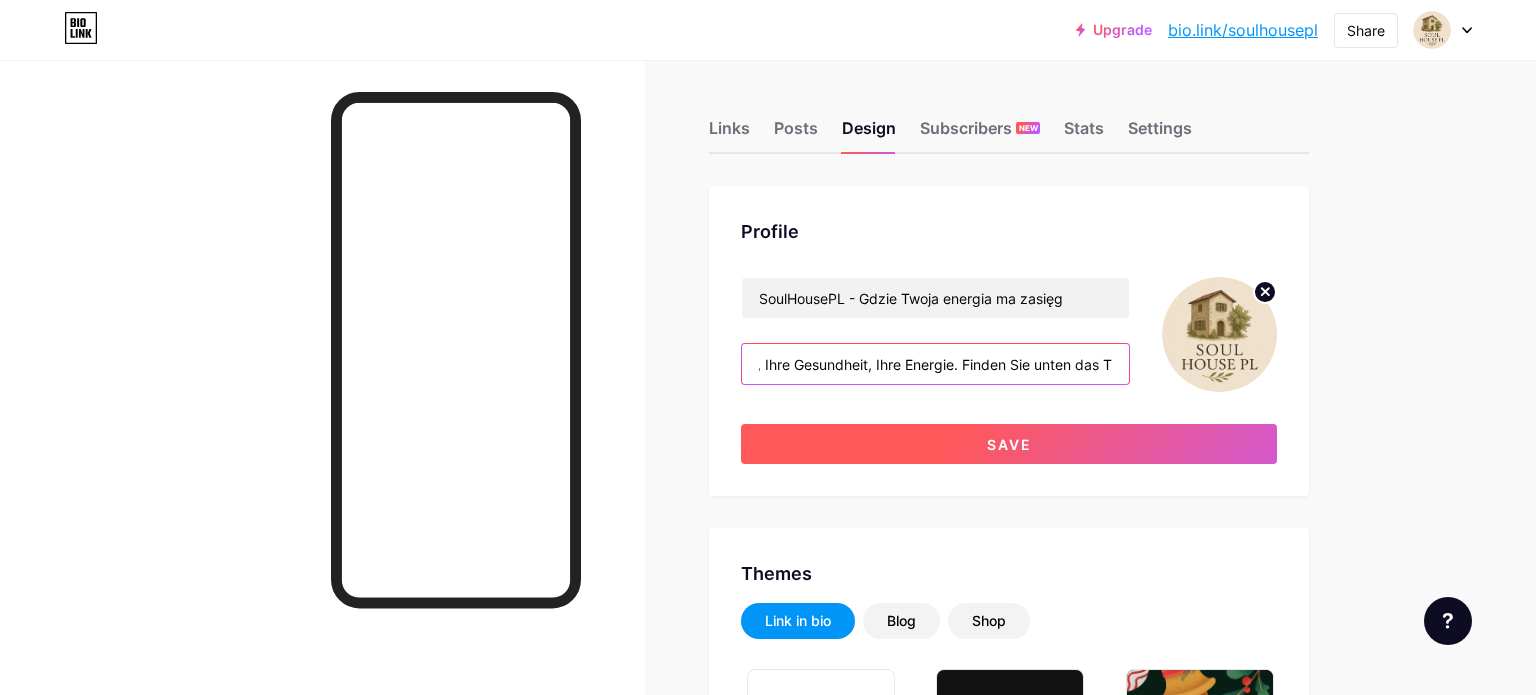 type on "🇵🇱 Polski: A.G. Greene (Andrzej G. Magdziarz) Autor i przewodnik. Odkrywam mapy do bogatszego życia – Twojej lokalizacji, zdrowia i energii. Znajdź temat, który Cię interesuje. 🇬🇧 Angielski: A.G. Greene Author & Guide. Exploring the maps to a richer life—your location, your health, your energy. Find the topic that speaks to you below. 🇩🇪 Niemiecki: A.G. Greene Autor & Guide. Ich erforsche die Landkarten zu einem reicheren Leben – Ihr Standort, Ihre Gesundheit, Ihre Energie. Finden Sie unten das T" 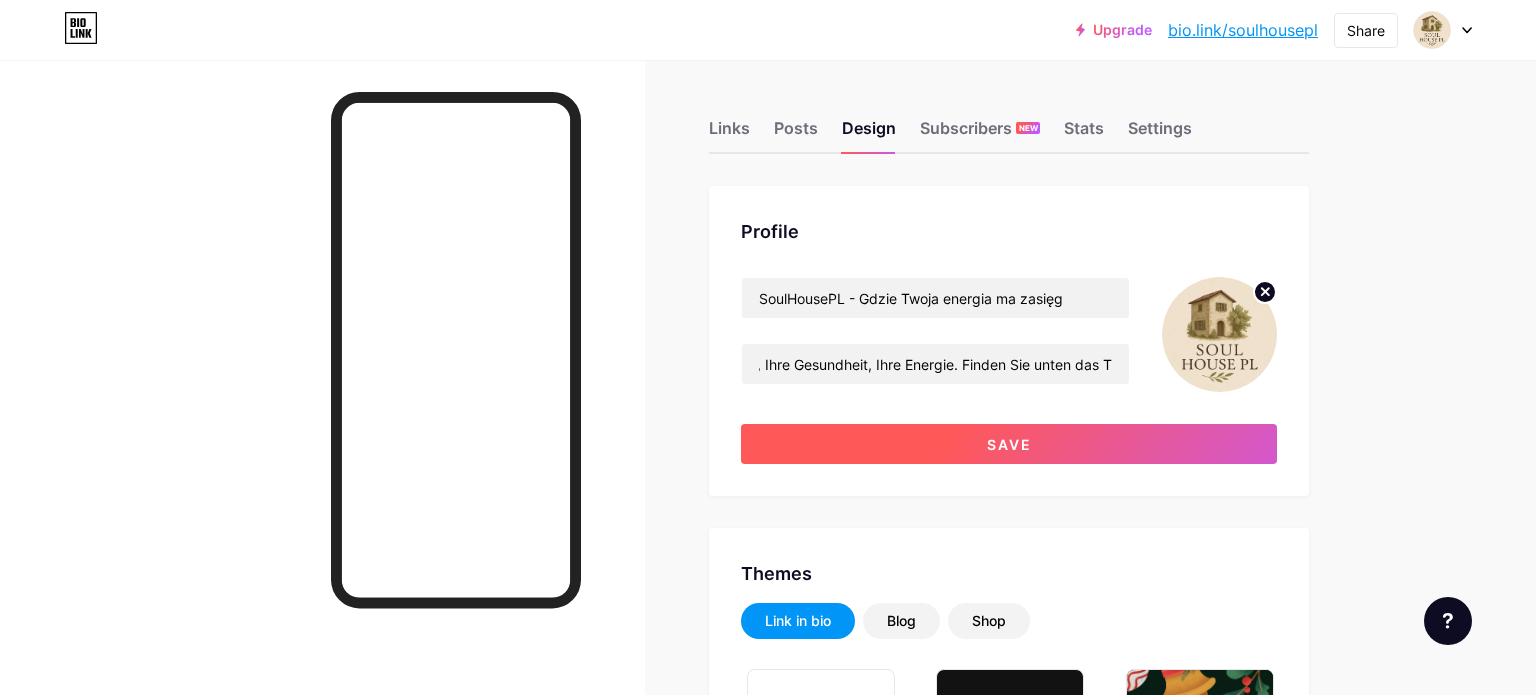 click on "Save" at bounding box center (1009, 444) 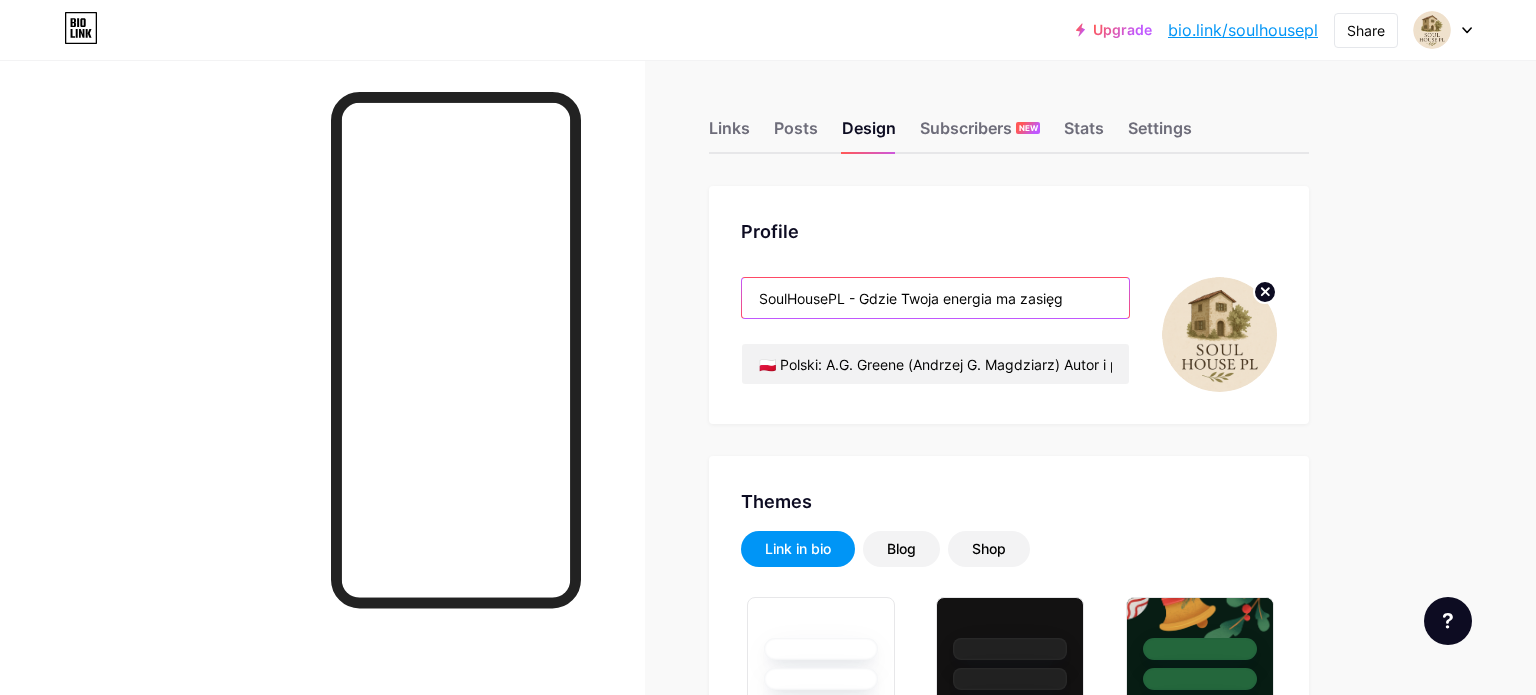 click on "SoulHousePL - Gdzie Twoja energia ma zasięg" at bounding box center (935, 298) 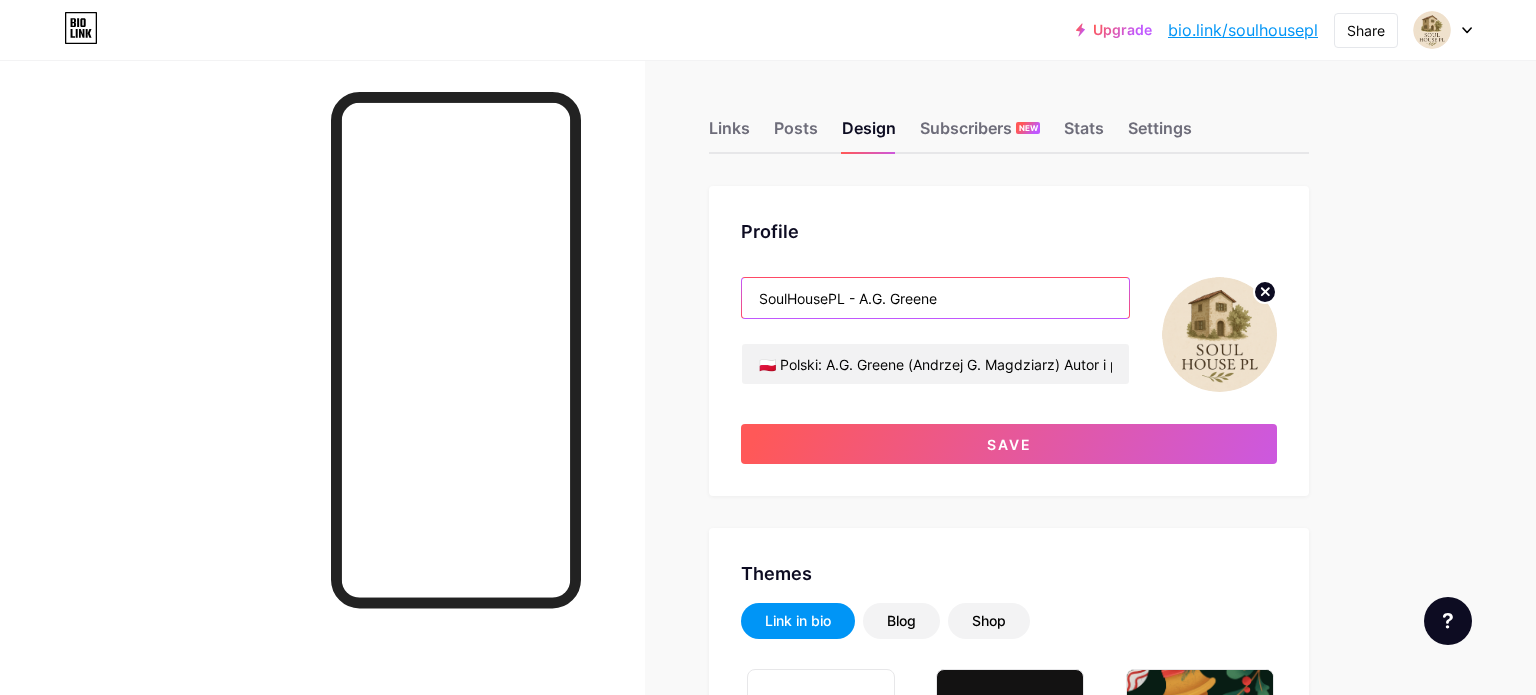 type on "SoulHousePL - A.G. Greene" 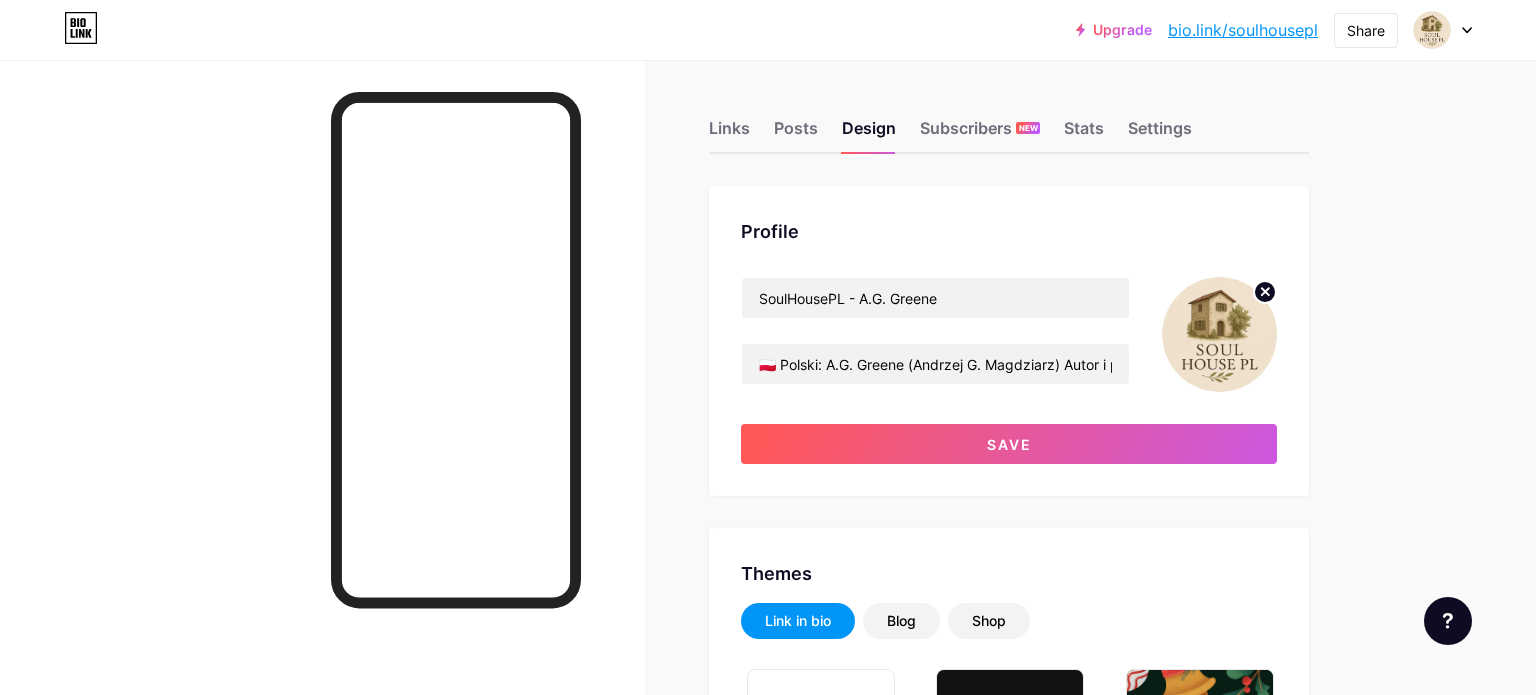 click on "Profile" at bounding box center (1009, 231) 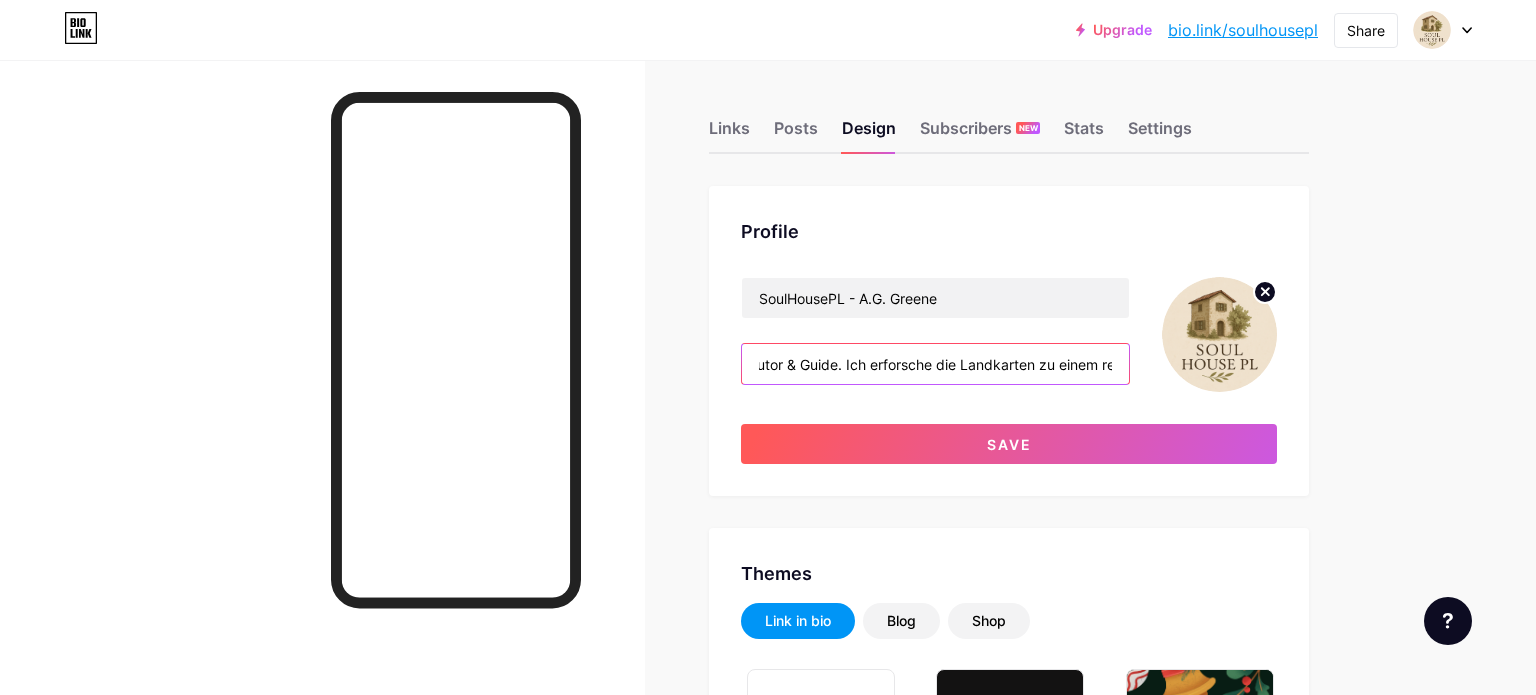 scroll, scrollTop: 0, scrollLeft: 2976, axis: horizontal 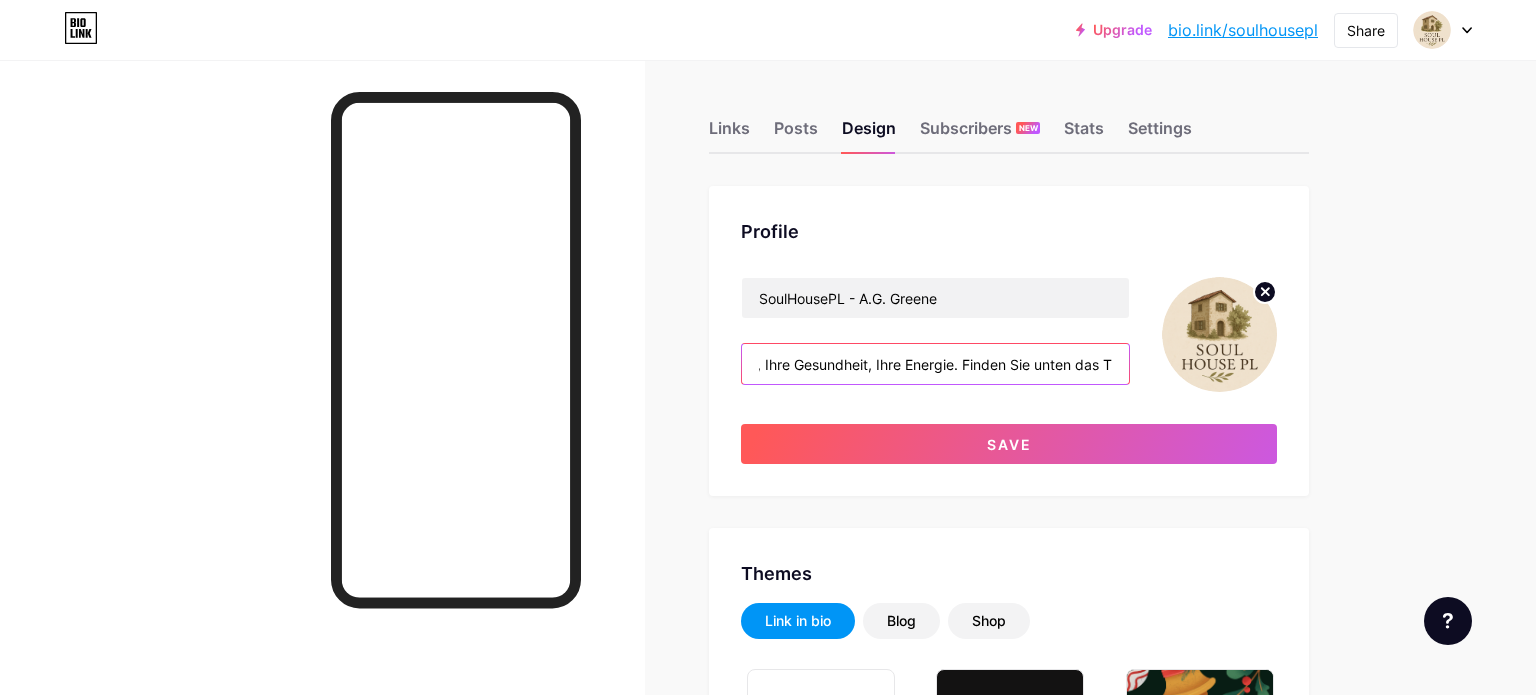 drag, startPoint x: 798, startPoint y: 356, endPoint x: 1221, endPoint y: 363, distance: 423.05792 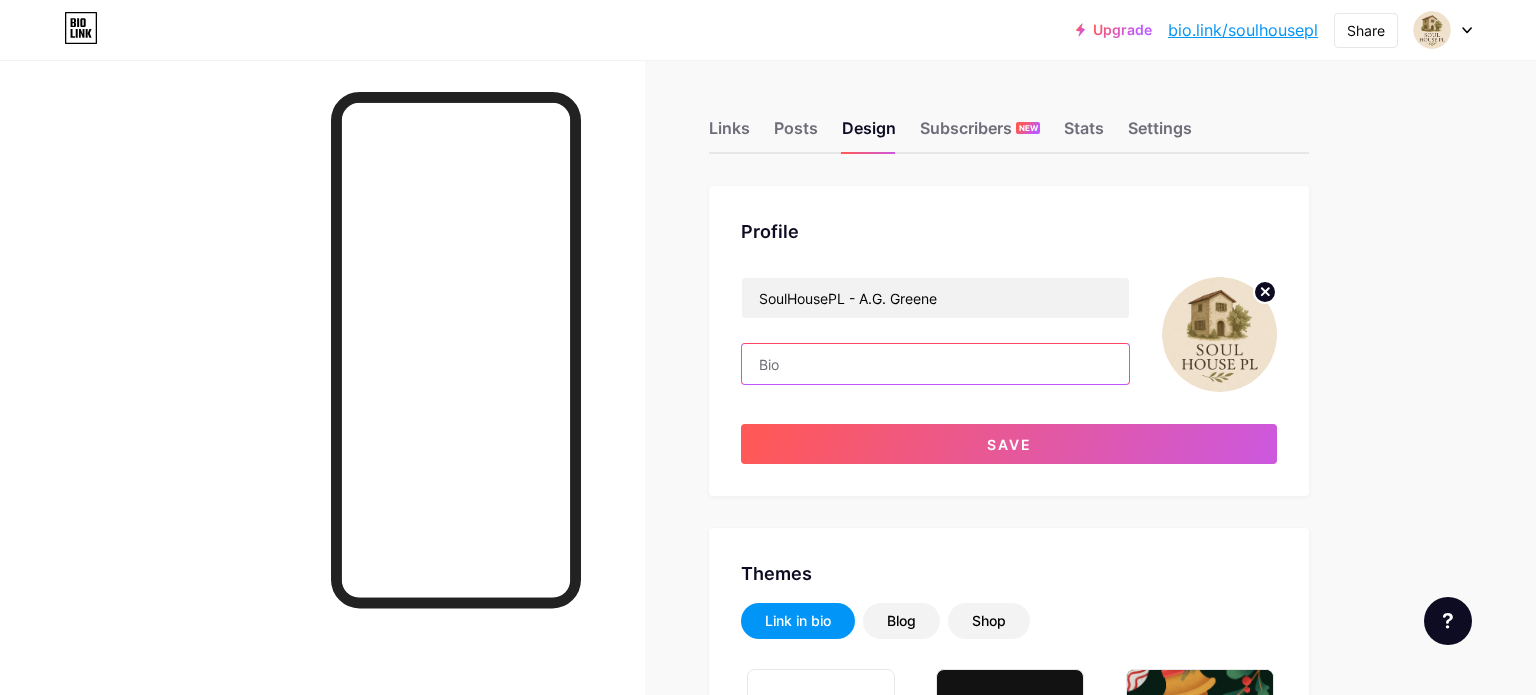 scroll, scrollTop: 0, scrollLeft: 0, axis: both 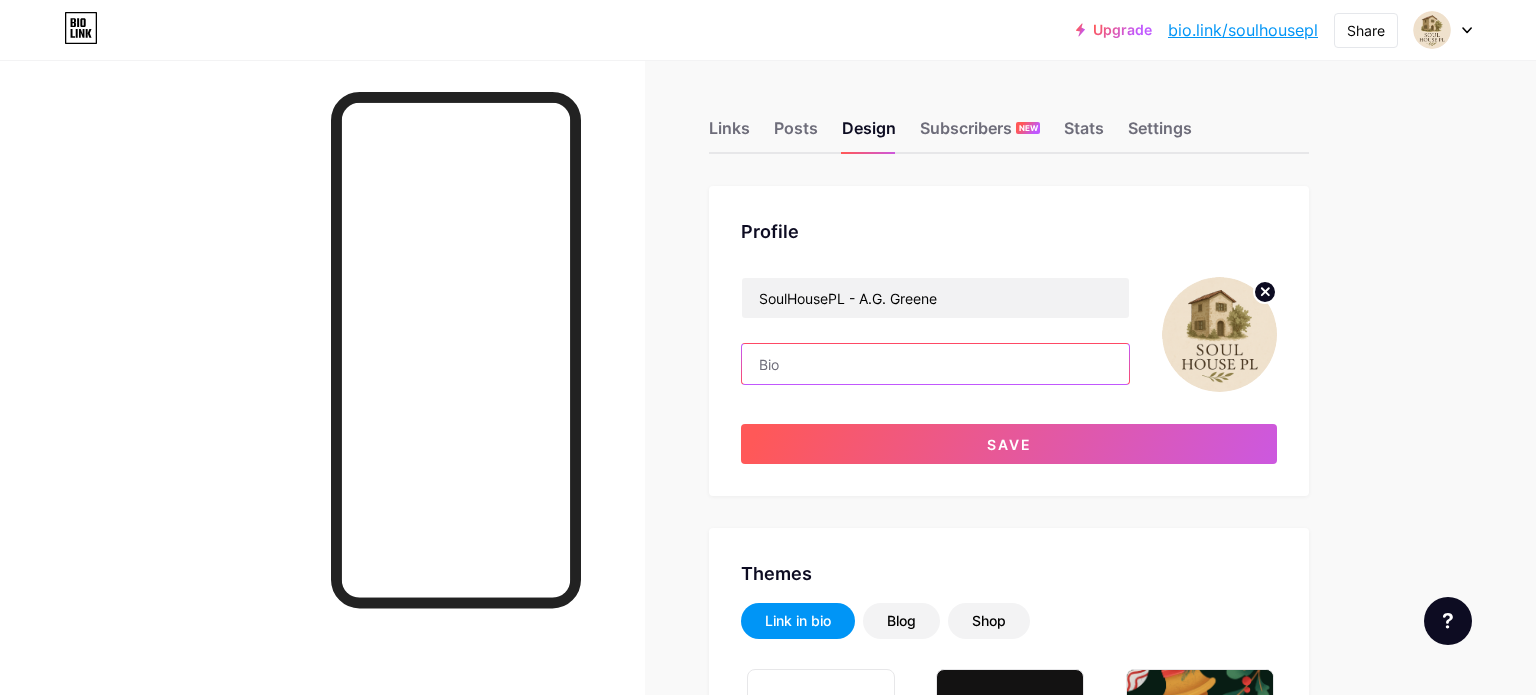 paste on "A.G. Greene | Soulhouse My journey began in London. After 20+ years as a real estate analyst, I saw that the perfect house in the wrong city wasn't enough to make people happy. This led me to decode the invisible maps of energy around us—first with astro-cartography (Find Your Place of Power), and then with our personal health (Ayurvedic diets), life's powerful cycles (menopause), and even literal power (renewable energy investing). I analyze complex systems to help you live better. Choose your path belo" 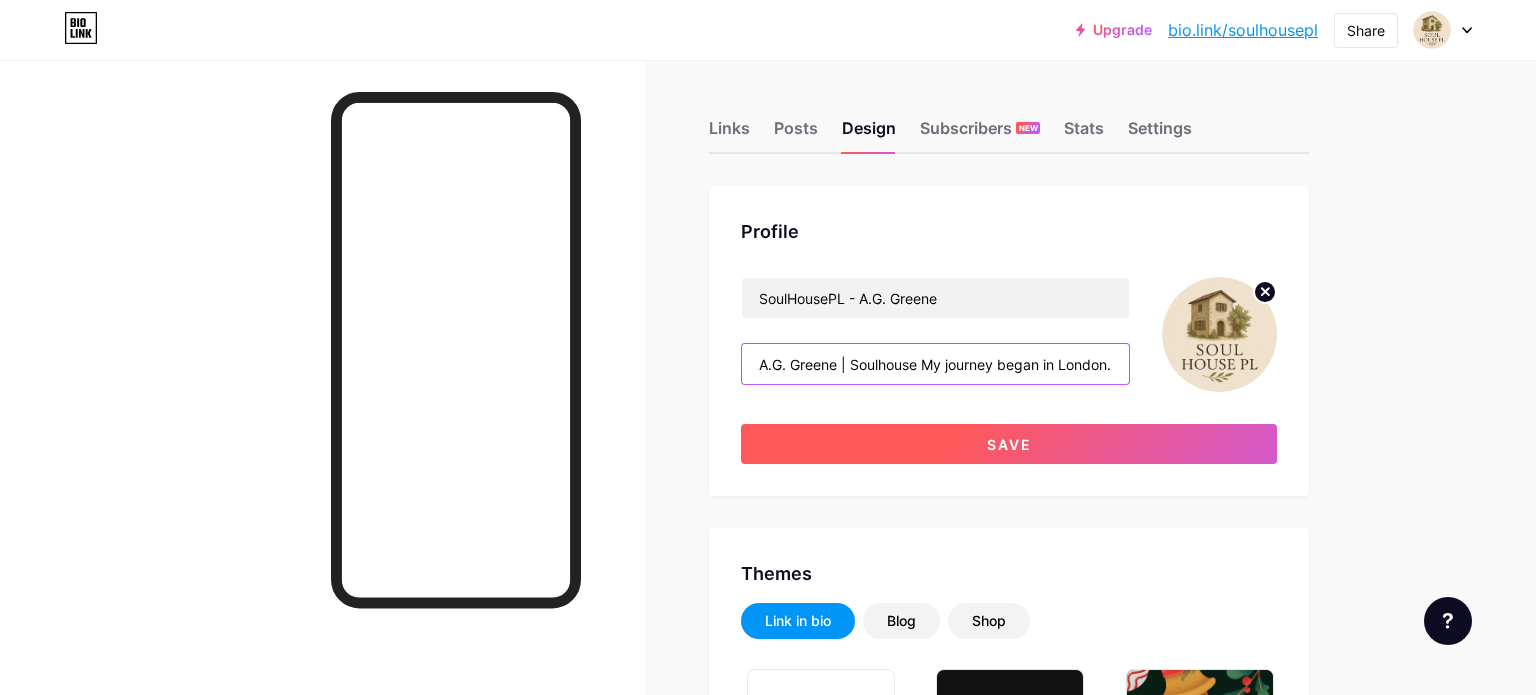 scroll, scrollTop: 0, scrollLeft: 3048, axis: horizontal 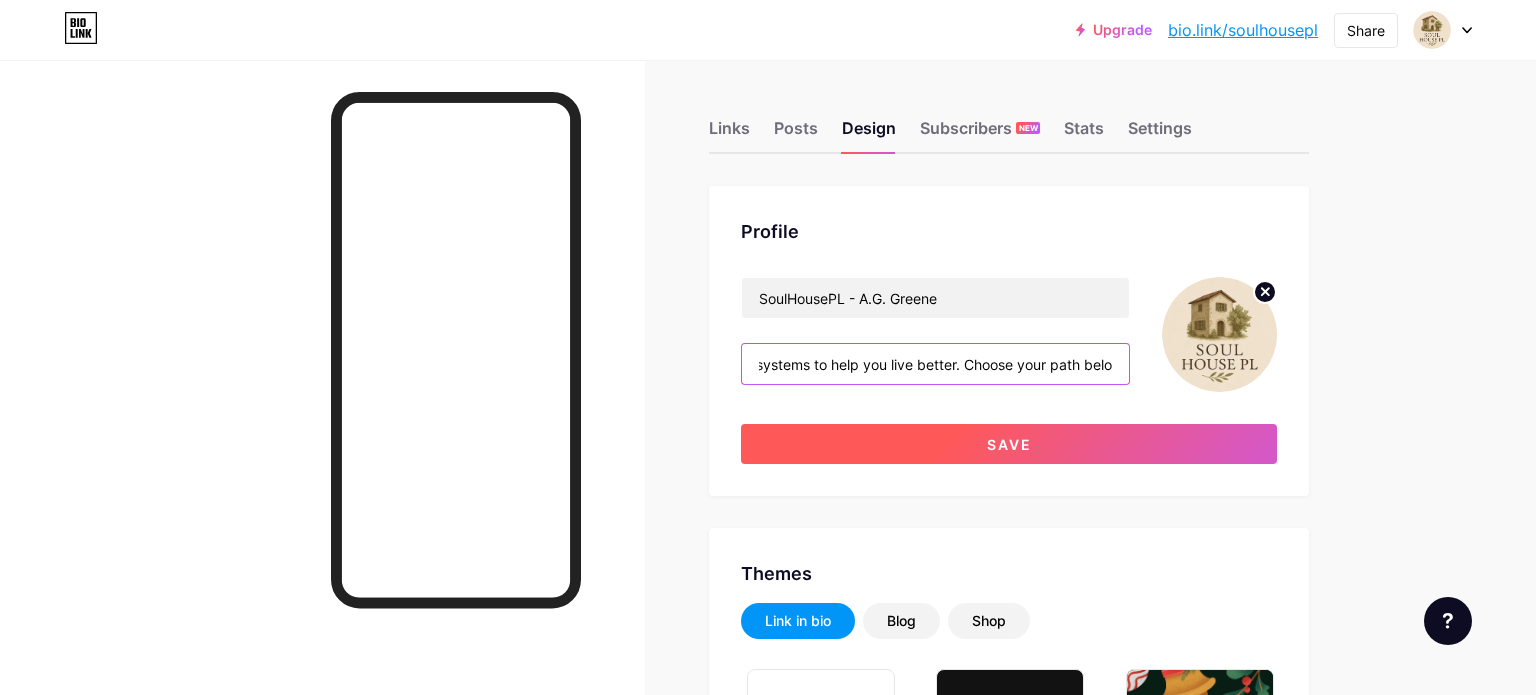 type on "A.G. Greene | Soulhouse My journey began in London. After 20+ years as a real estate analyst, I saw that the perfect house in the wrong city wasn't enough to make people happy. This led me to decode the invisible maps of energy around us—first with astro-cartography (Find Your Place of Power), and then with our personal health (Ayurvedic diets), life's powerful cycles (menopause), and even literal power (renewable energy investing). I analyze complex systems to help you live better. Choose your path belo" 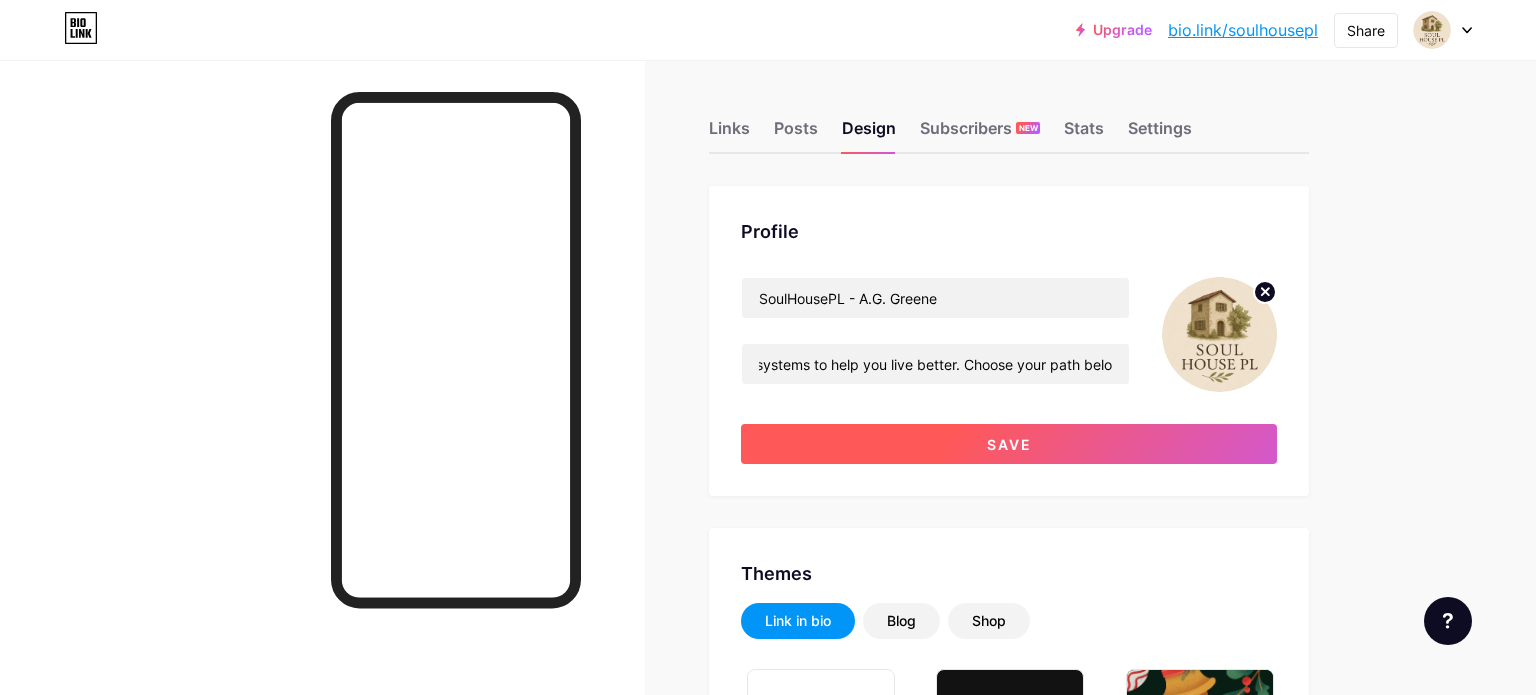 click on "Save" at bounding box center (1009, 444) 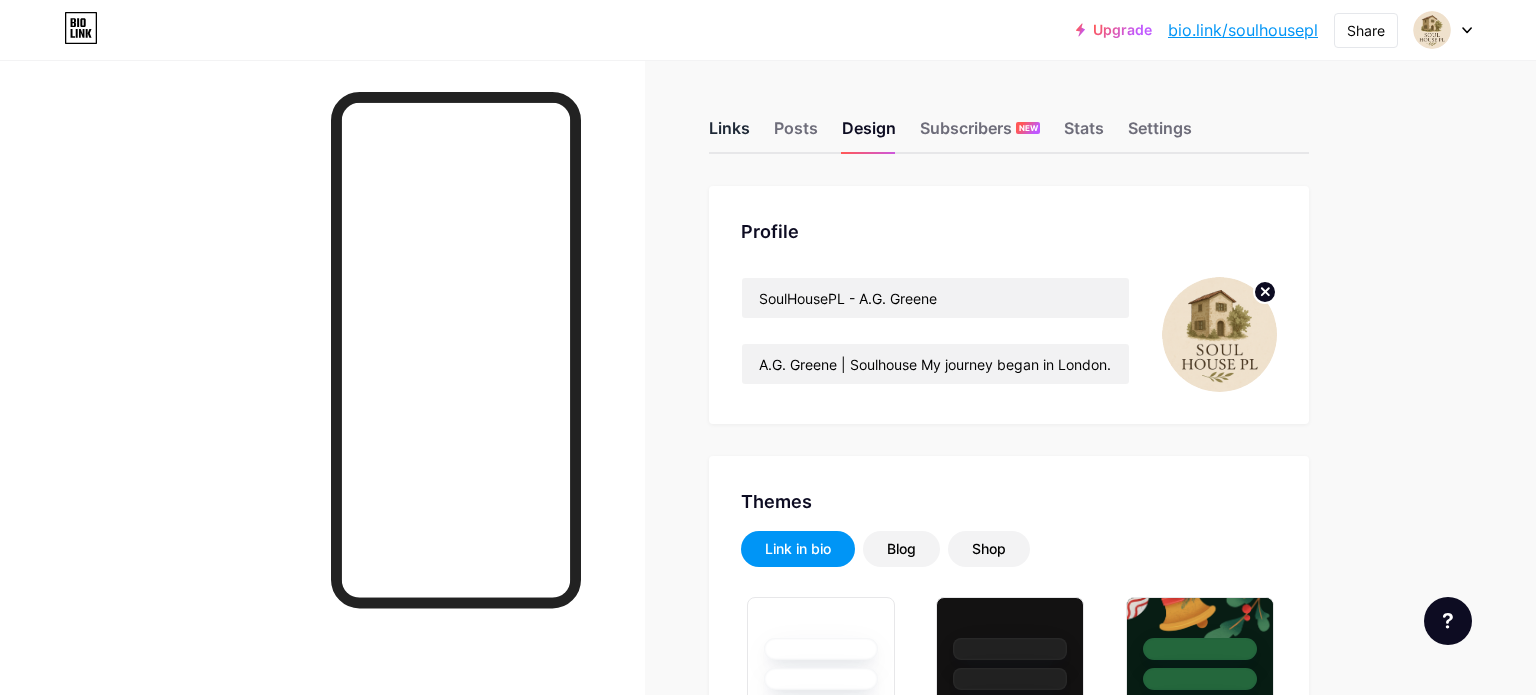 click on "Links" at bounding box center [729, 134] 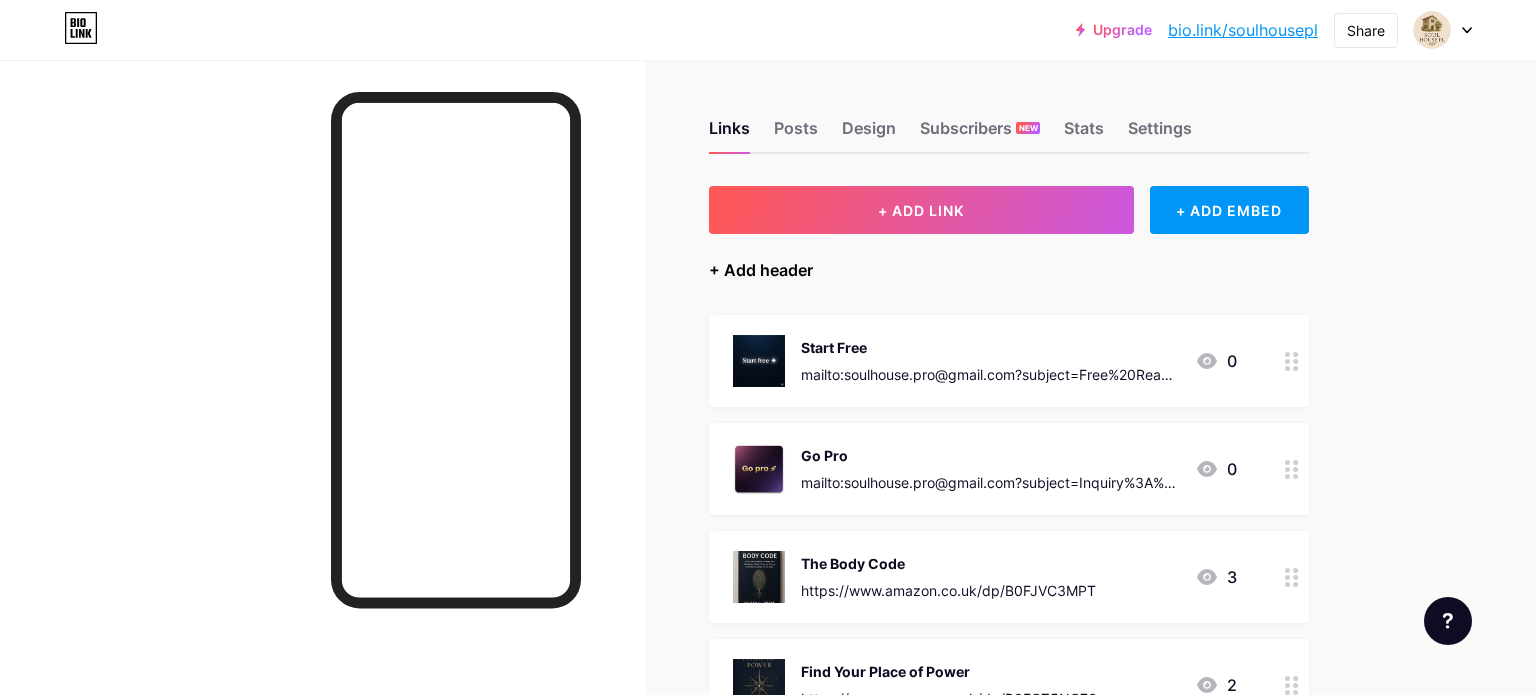 click on "+ Add header" at bounding box center [761, 270] 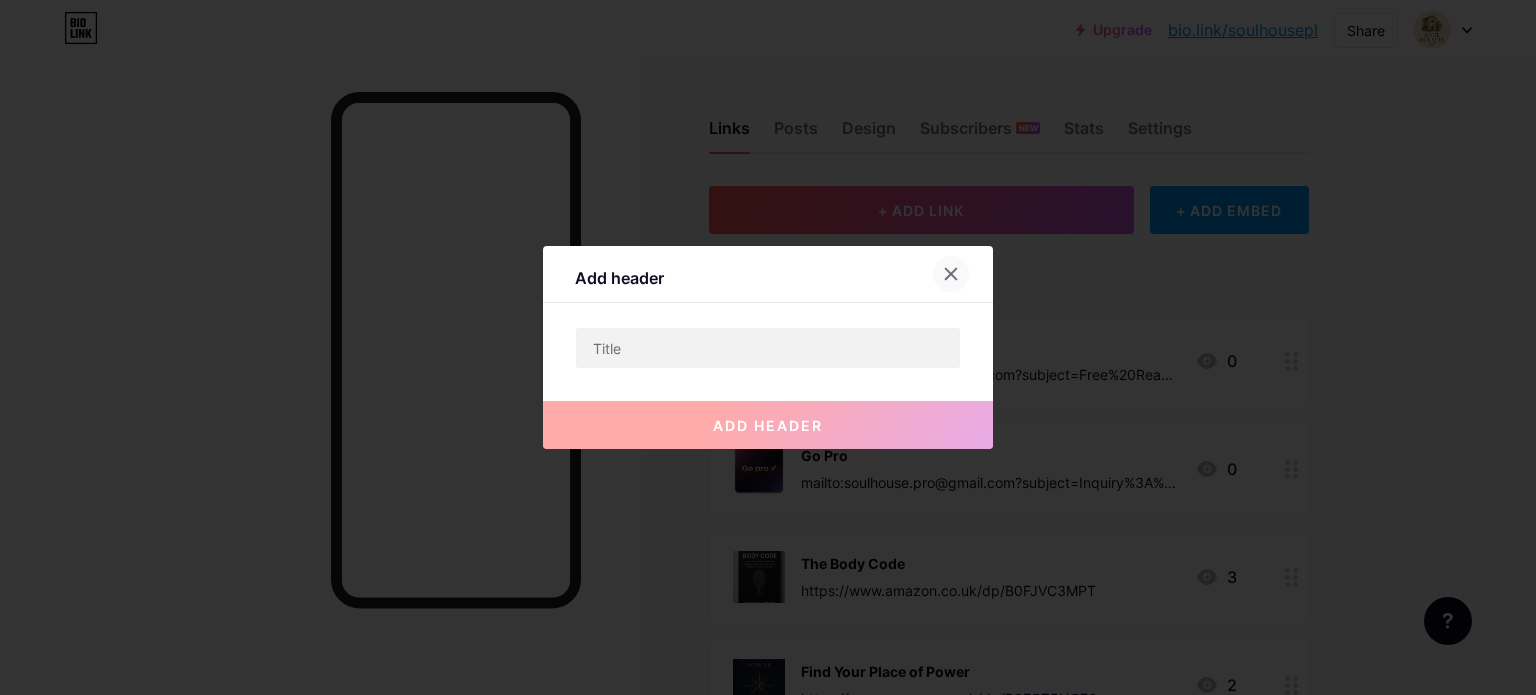 click 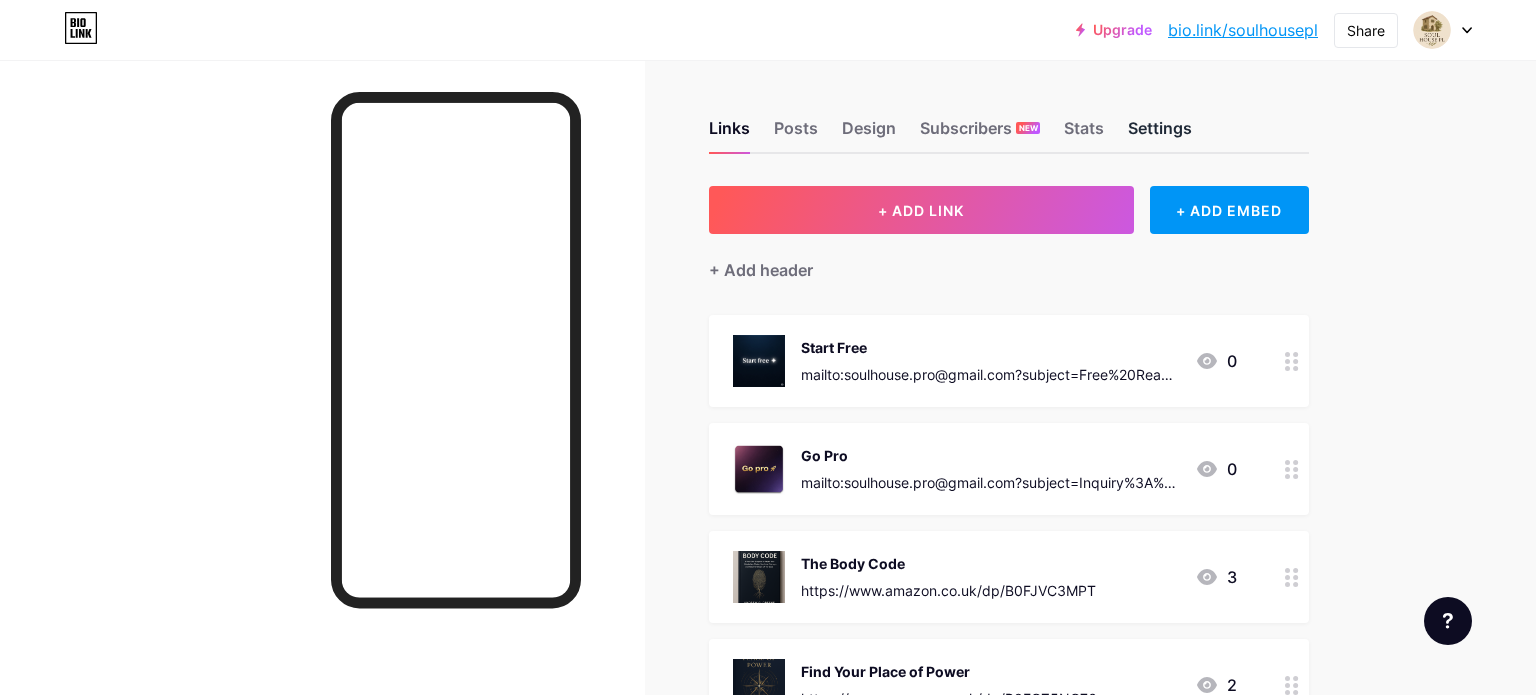 click on "Settings" at bounding box center (1160, 134) 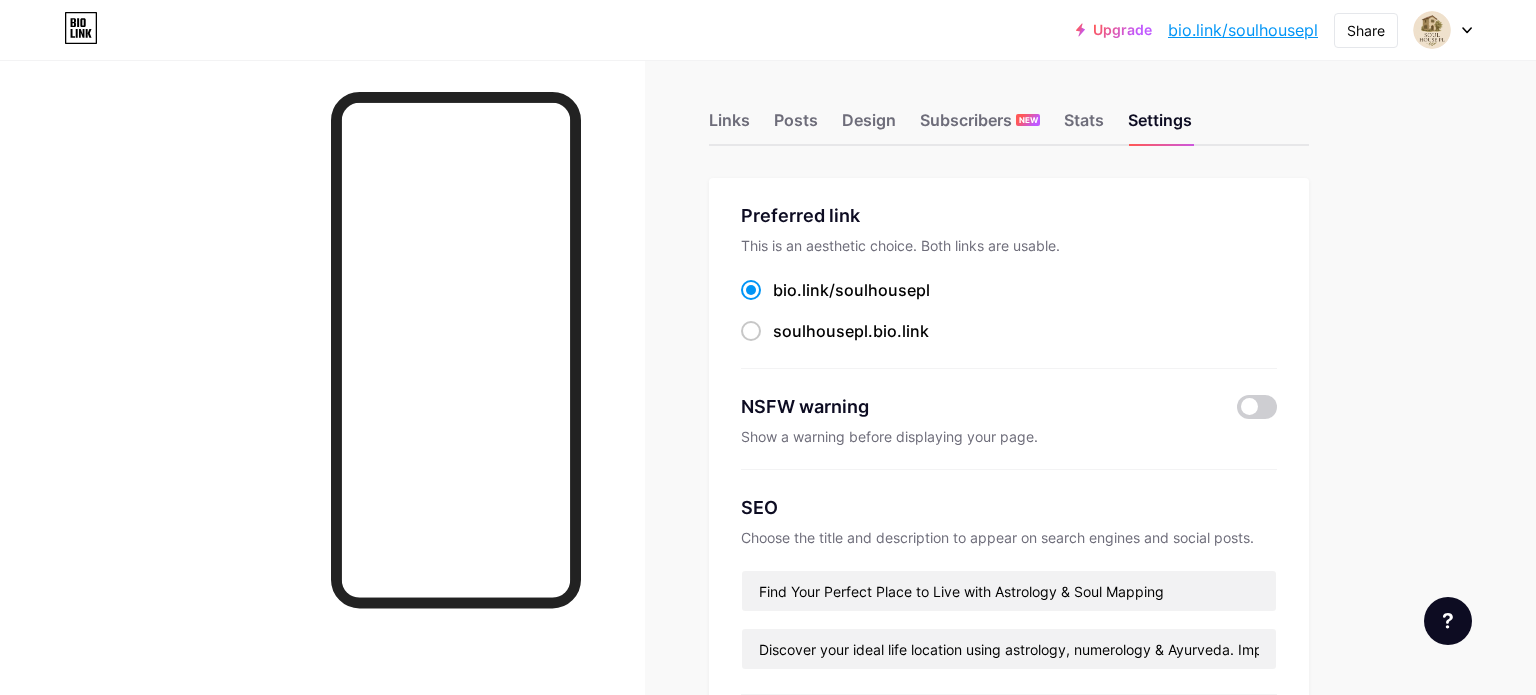 scroll, scrollTop: 20, scrollLeft: 0, axis: vertical 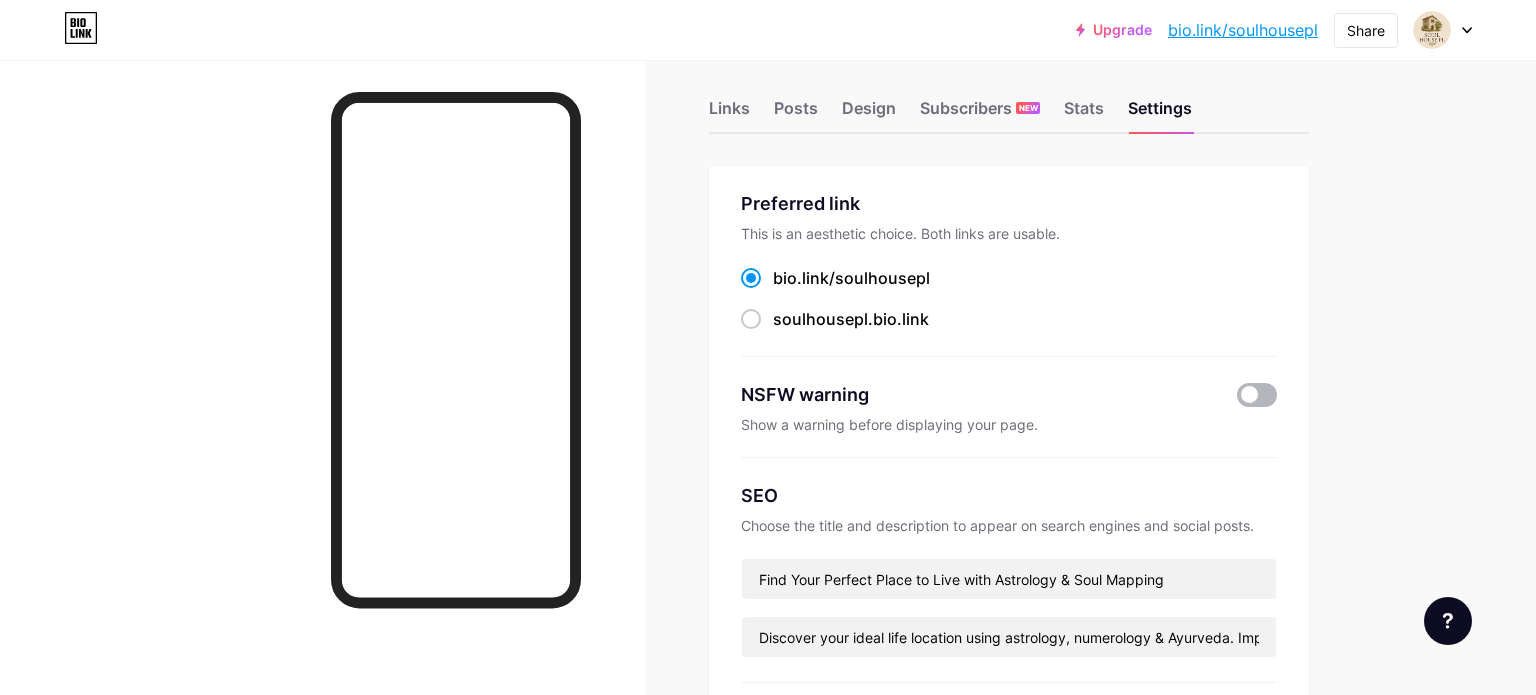 click at bounding box center (1257, 395) 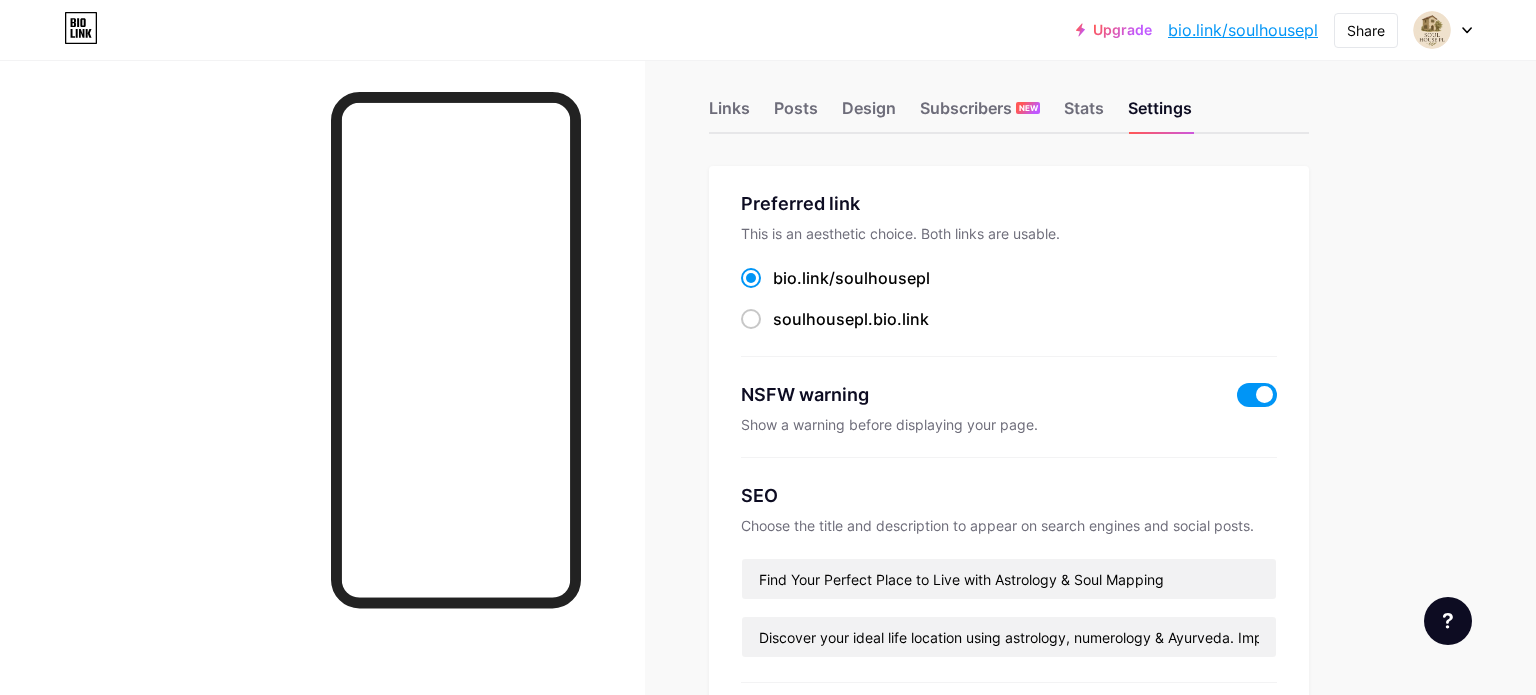 click at bounding box center [1257, 395] 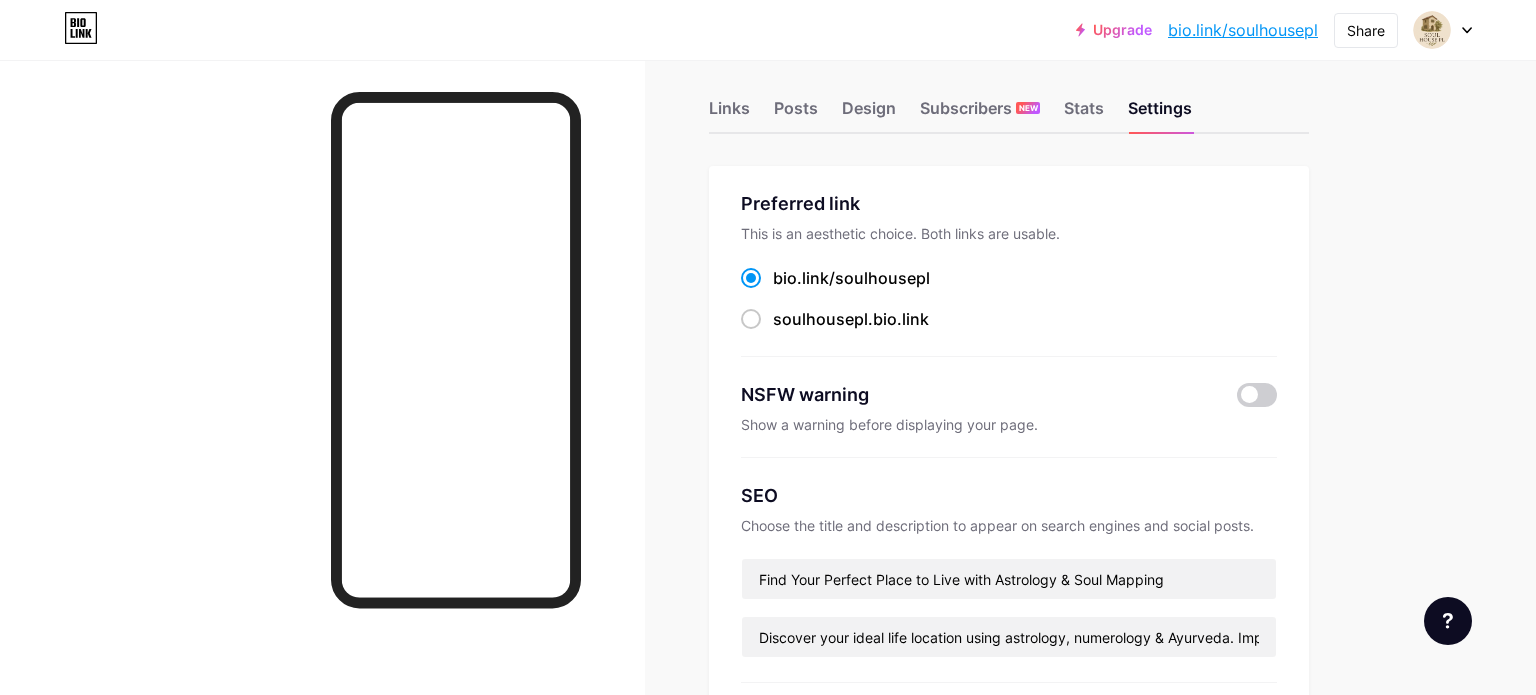 scroll, scrollTop: 30, scrollLeft: 0, axis: vertical 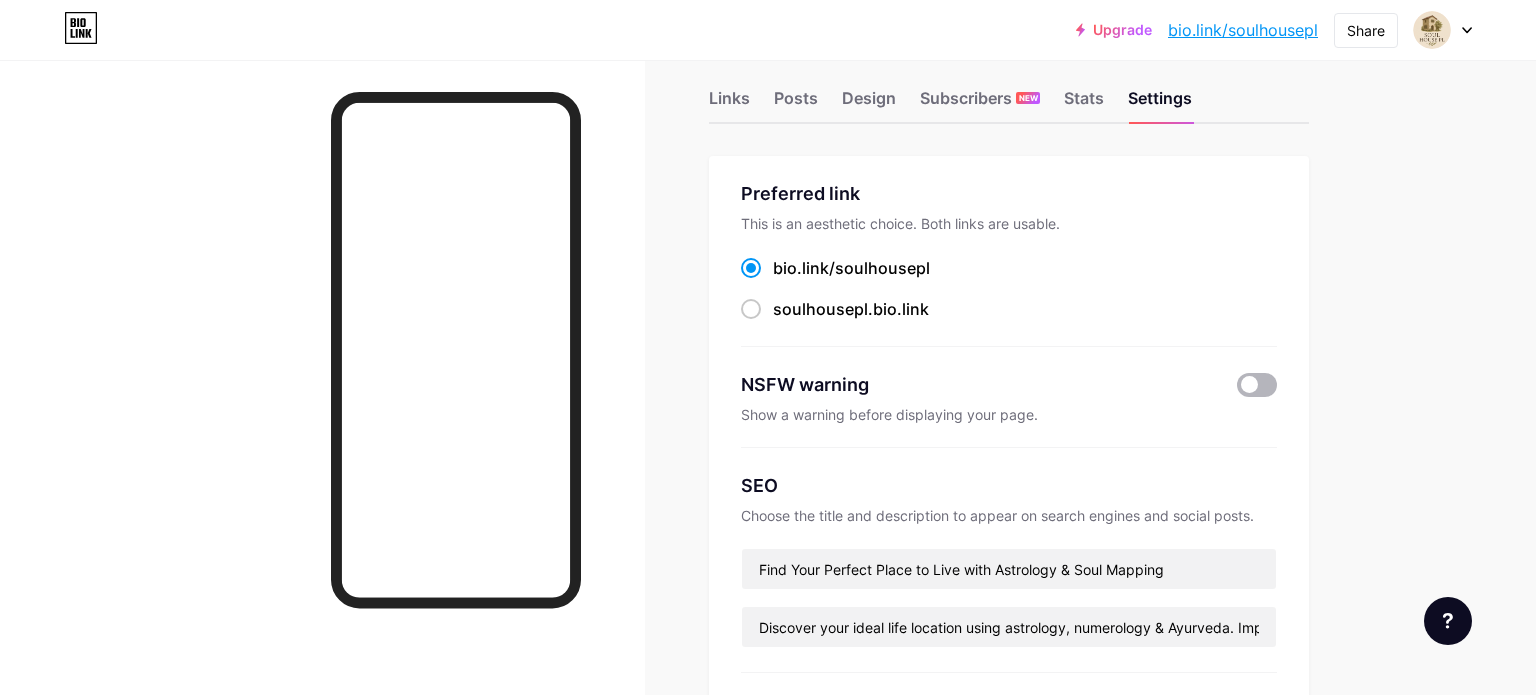 click at bounding box center [1257, 385] 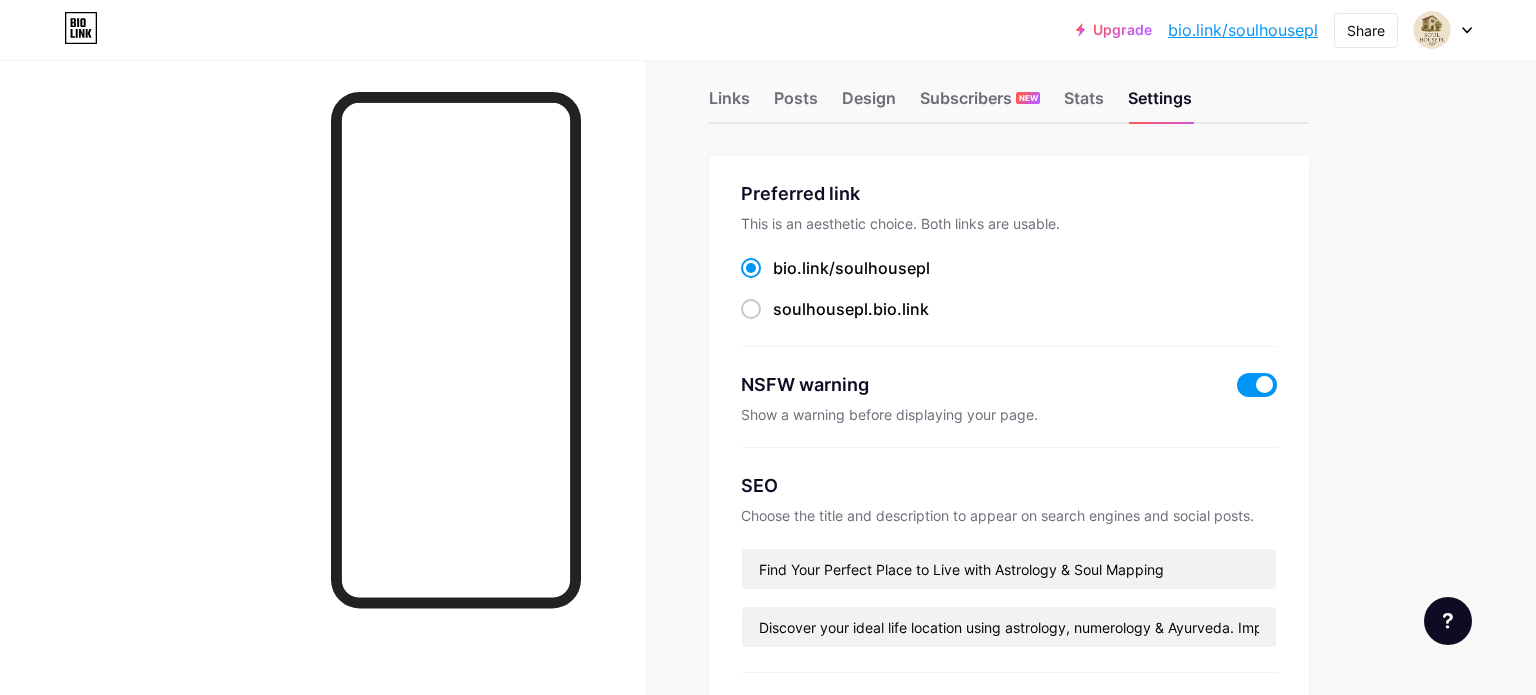 click at bounding box center [1257, 385] 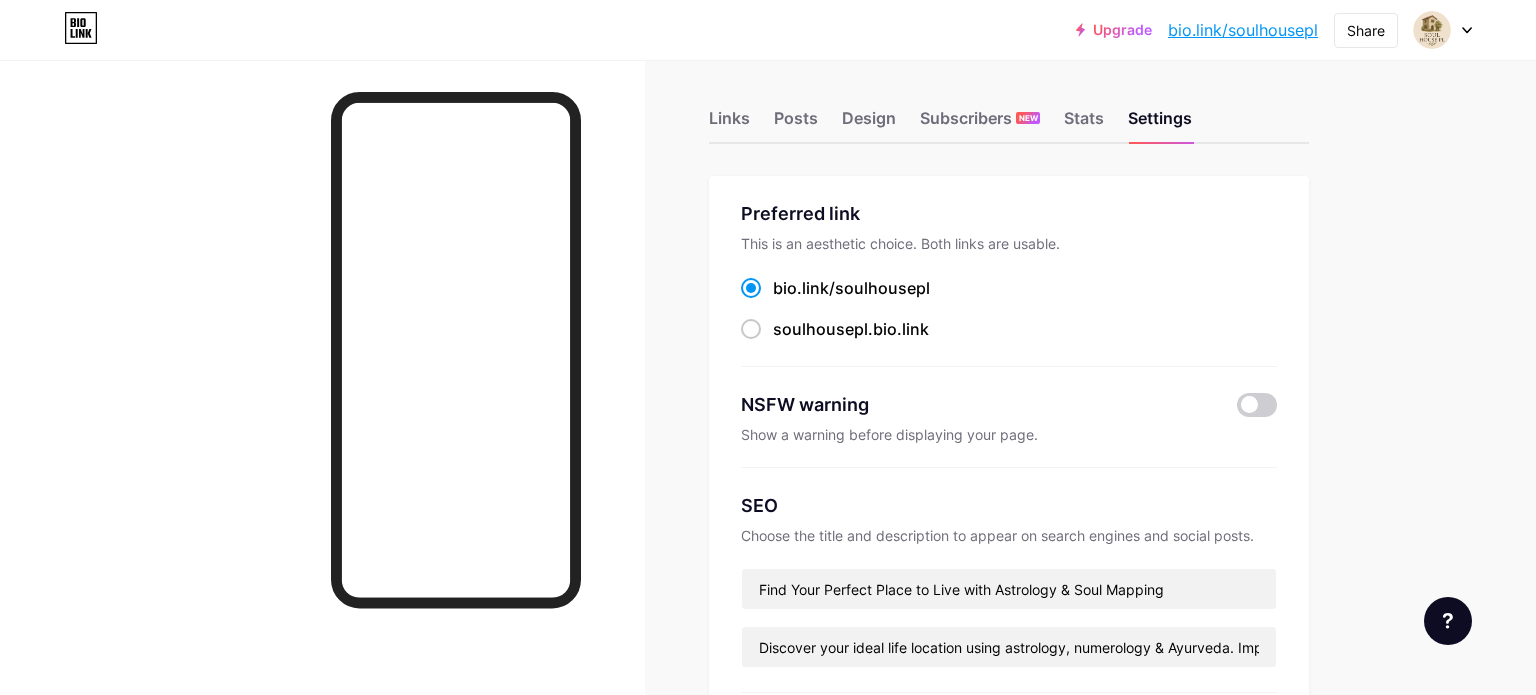 scroll, scrollTop: 0, scrollLeft: 0, axis: both 